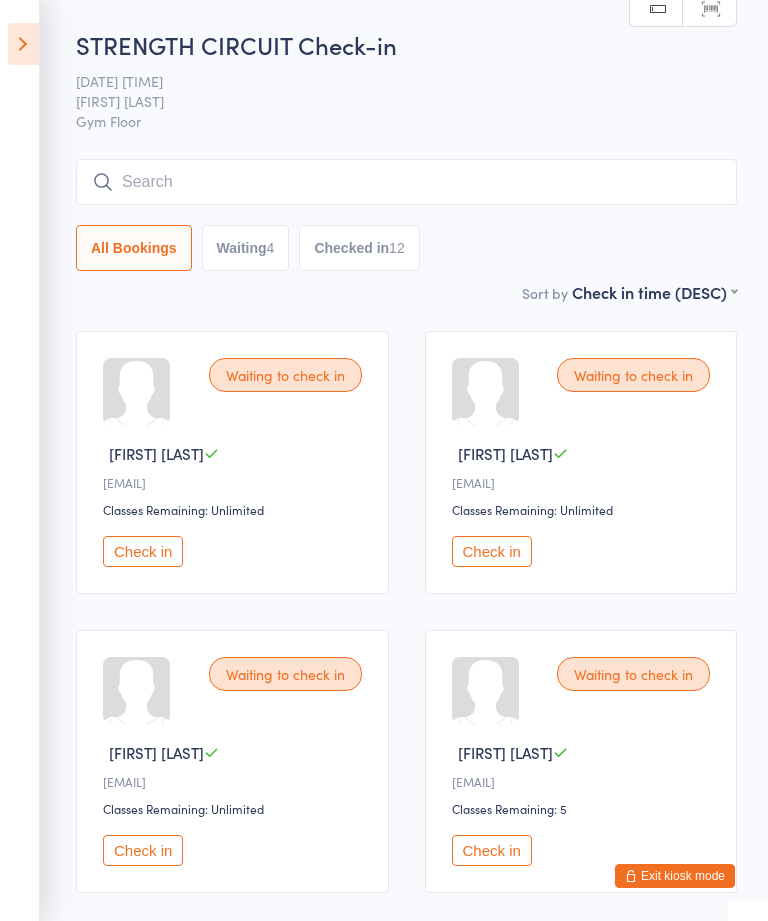 scroll, scrollTop: 259, scrollLeft: 0, axis: vertical 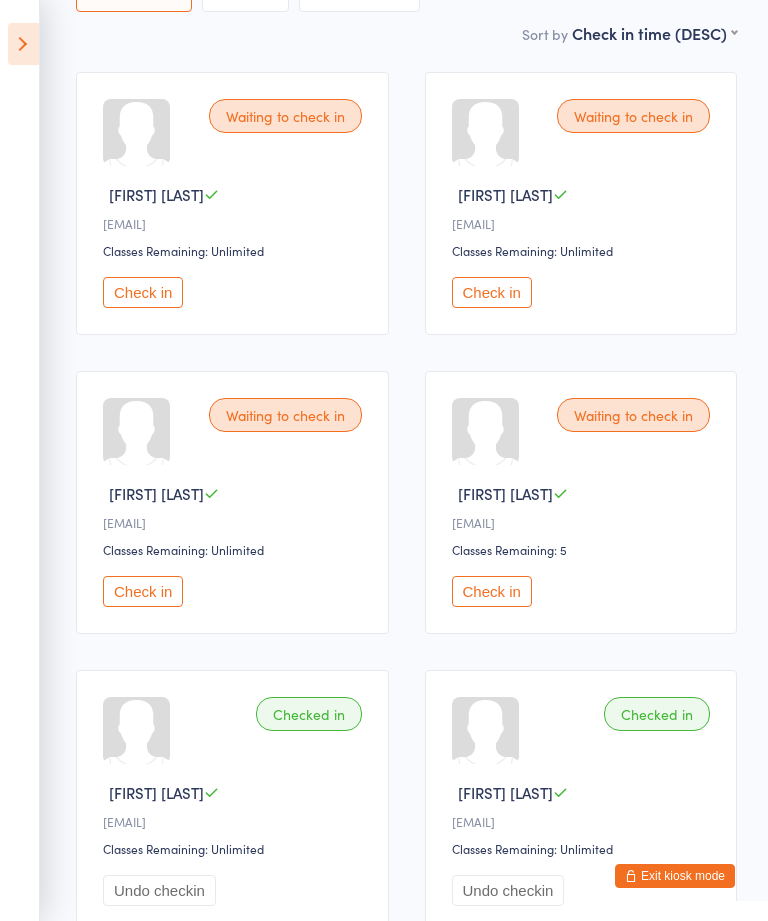 click on "Check in" at bounding box center (492, 591) 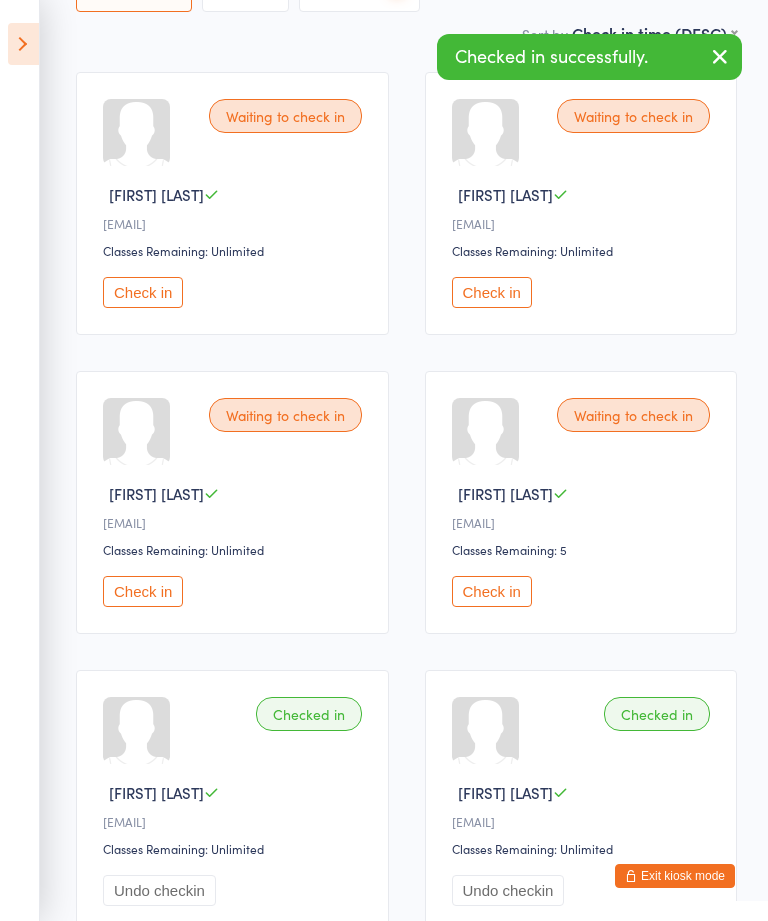 click on "Check in" at bounding box center (143, 292) 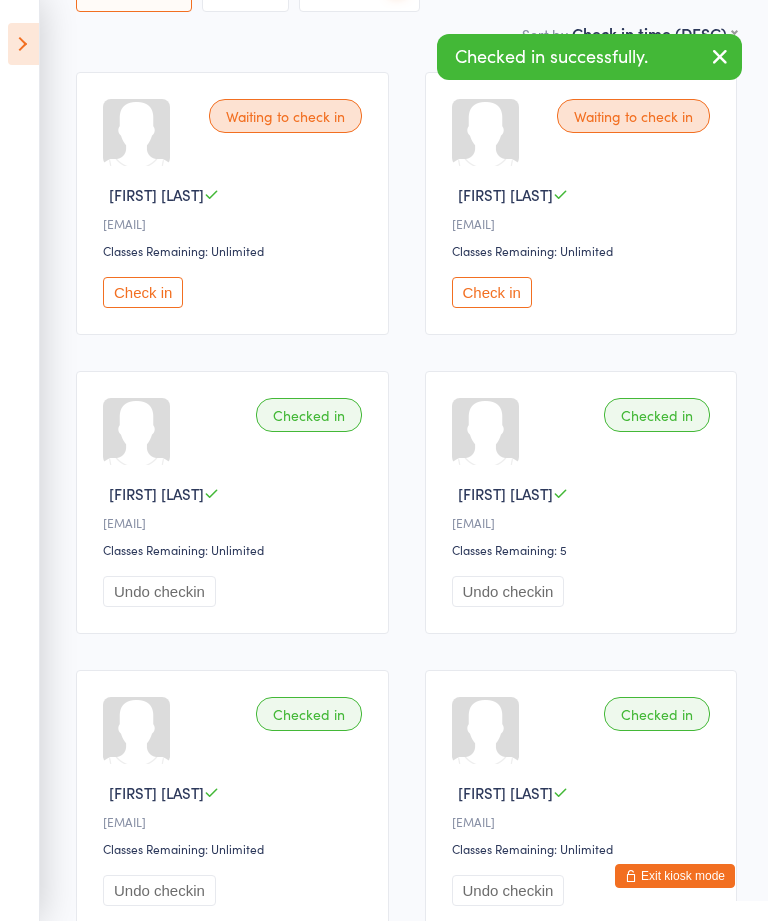 click on "Check in" at bounding box center (492, 292) 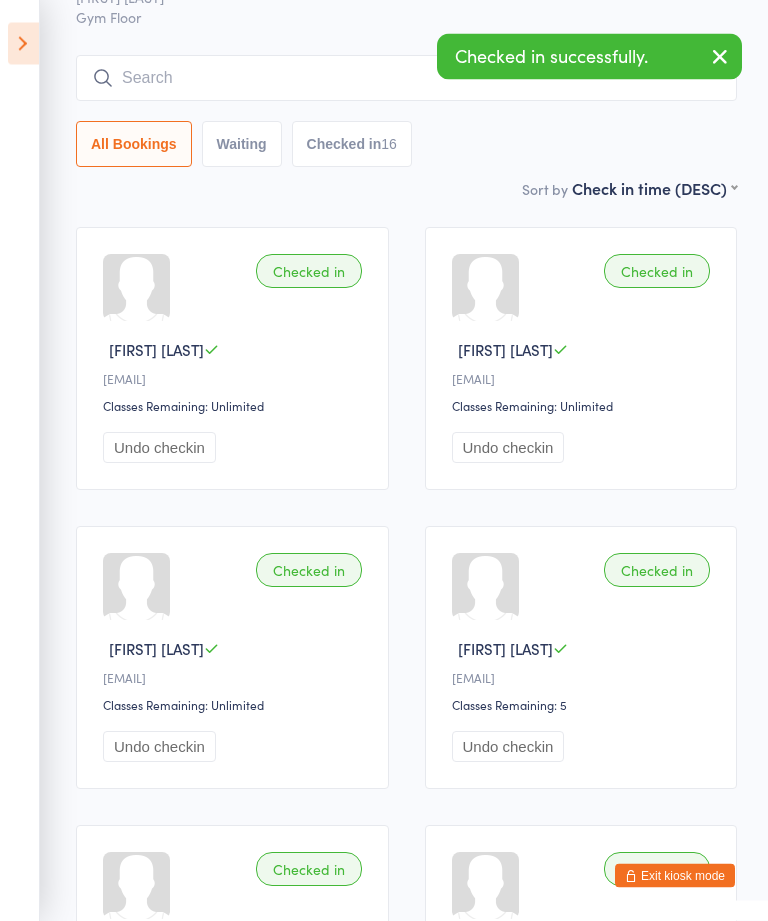 scroll, scrollTop: 0, scrollLeft: 0, axis: both 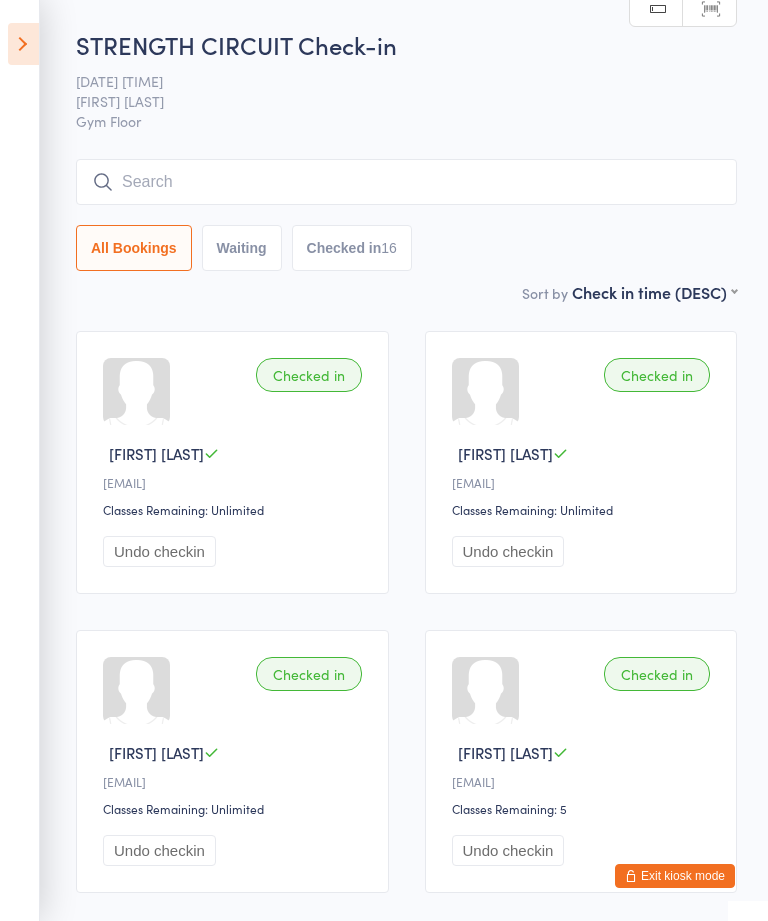 click on "Exit kiosk mode" at bounding box center (675, 876) 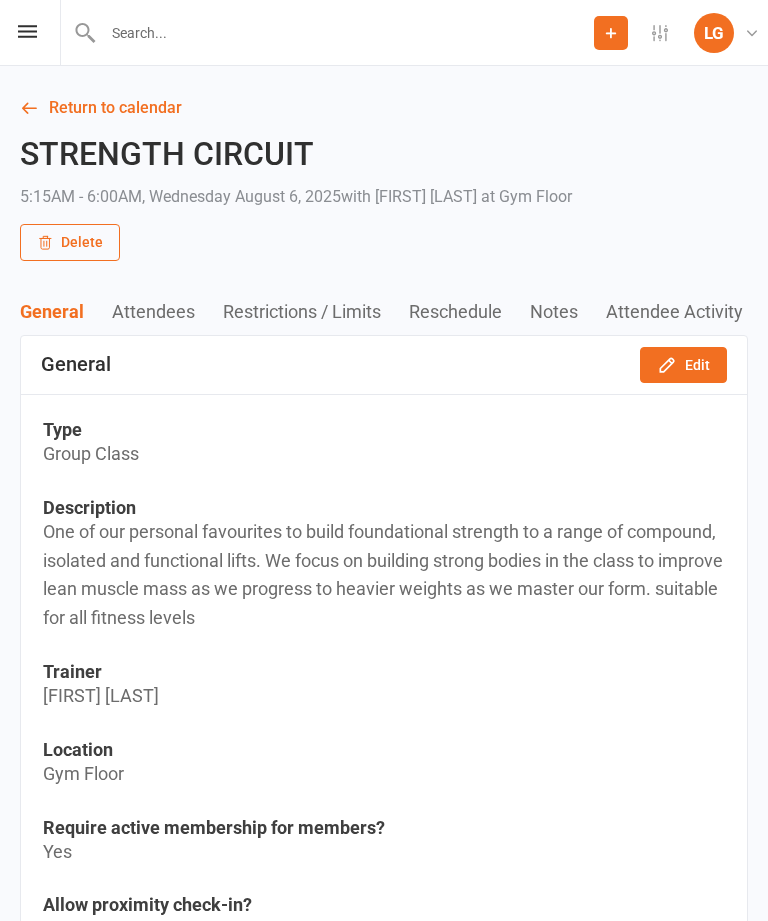 scroll, scrollTop: 0, scrollLeft: 0, axis: both 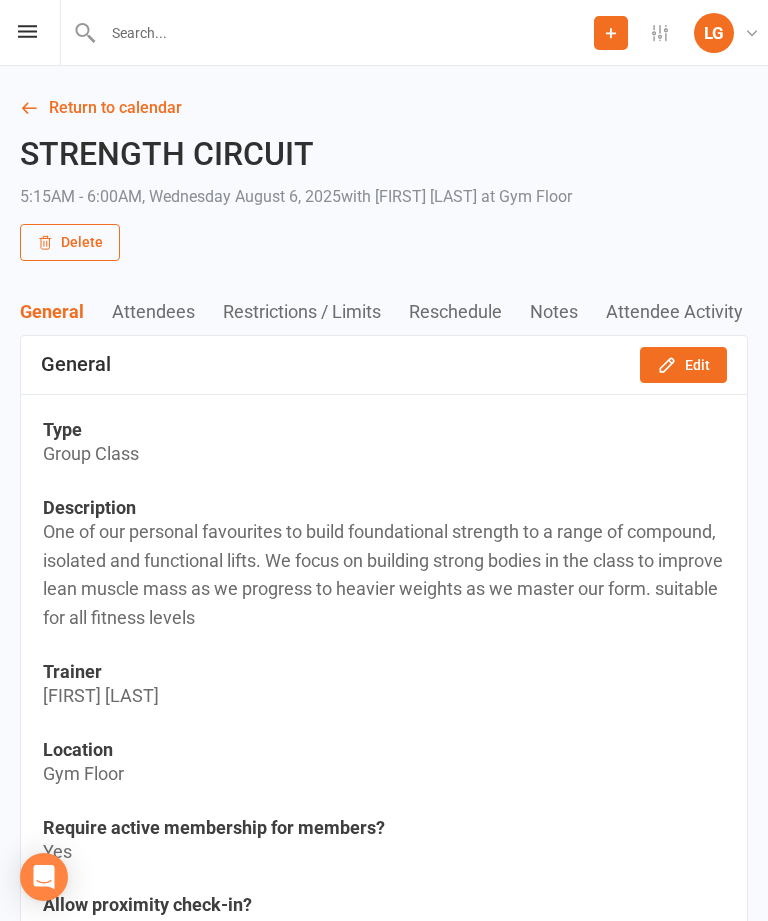 click on "Return to calendar" at bounding box center (384, 108) 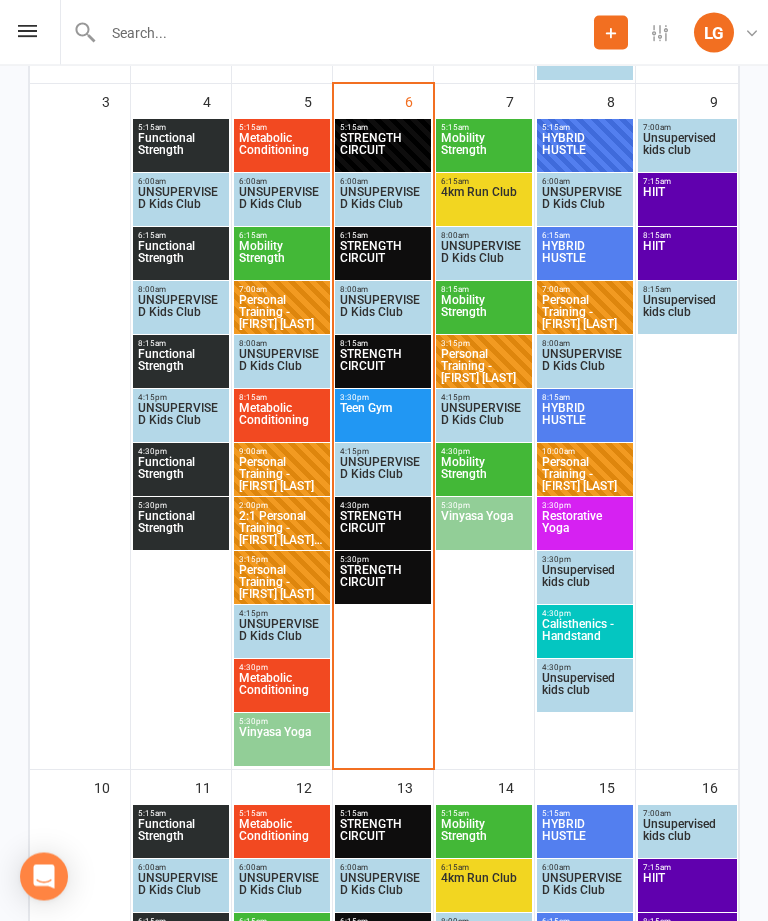 scroll, scrollTop: 990, scrollLeft: 0, axis: vertical 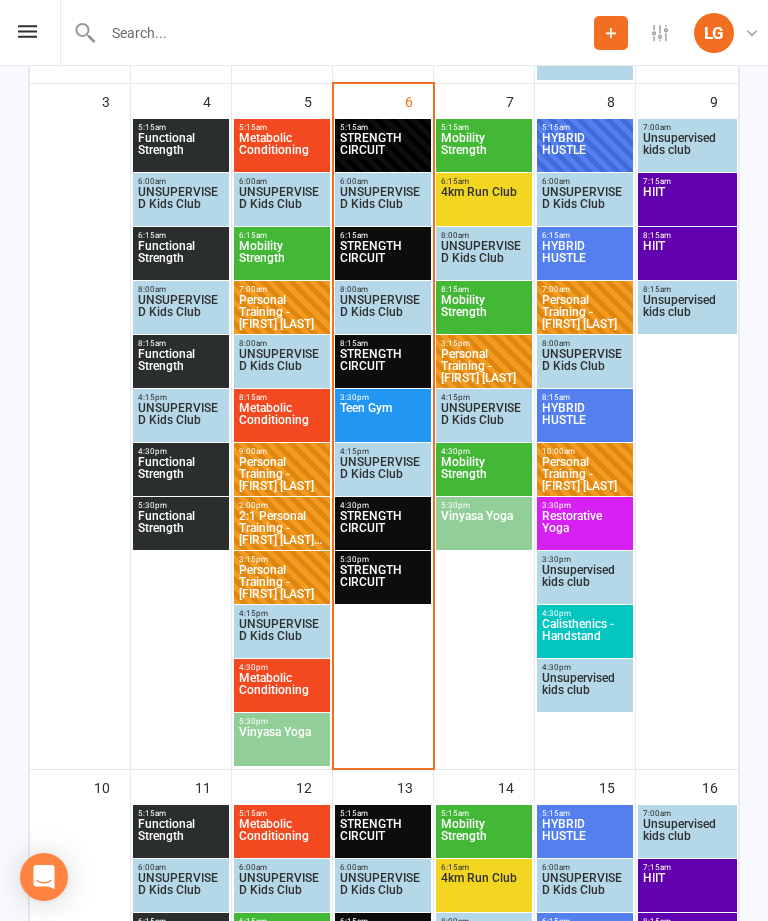 click on "Mobility Strength" at bounding box center [484, 150] 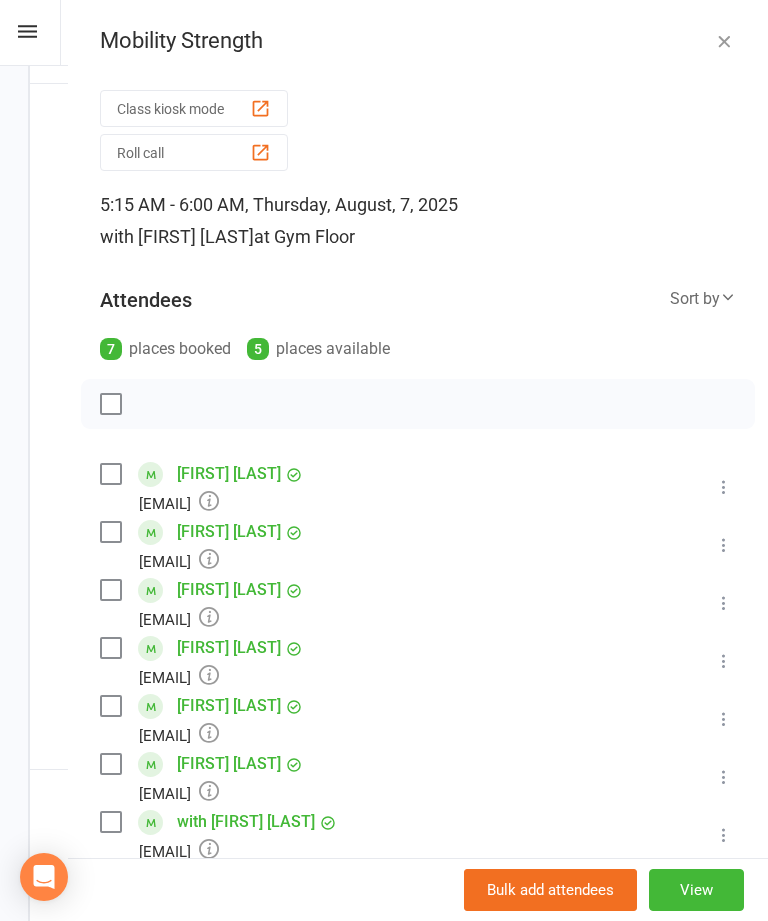 scroll, scrollTop: 0, scrollLeft: 0, axis: both 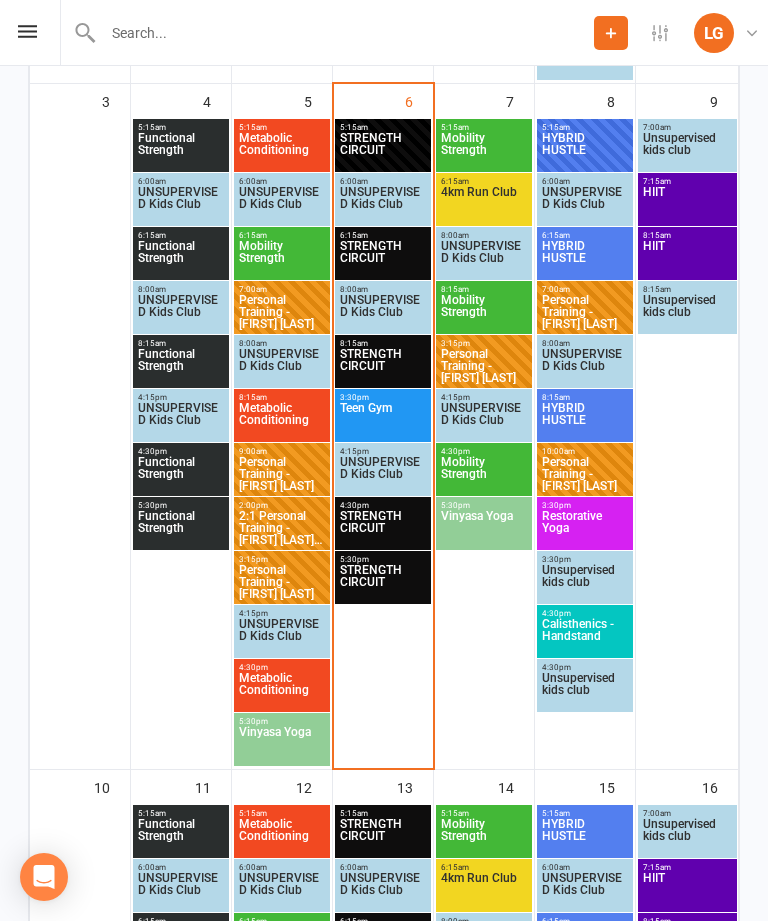 click on "HYBRID HUSTLE" at bounding box center (585, 150) 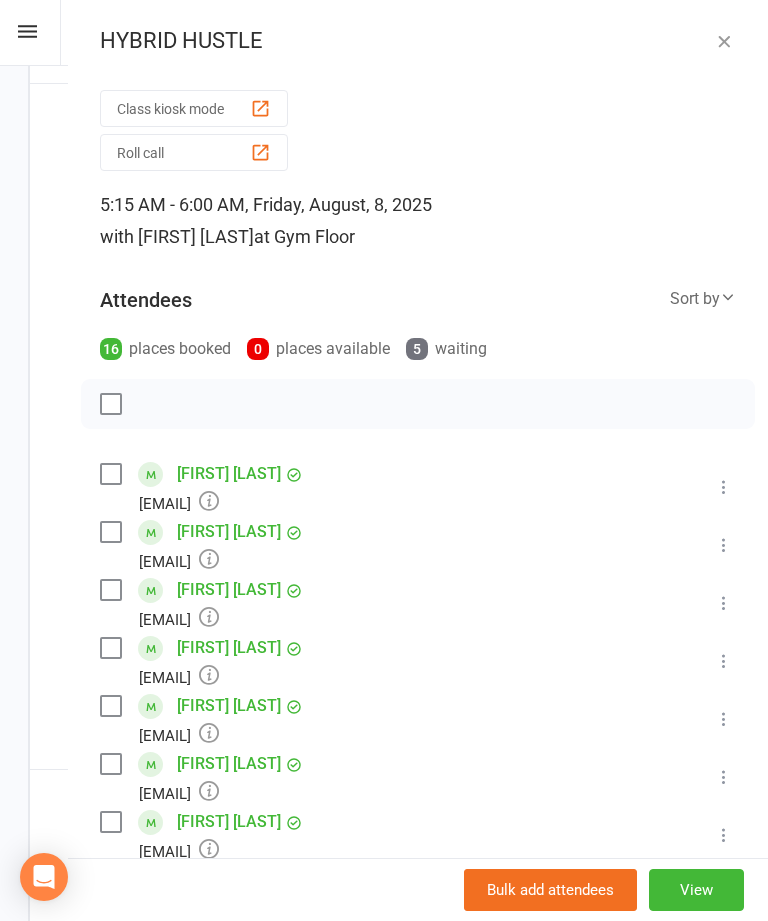 scroll, scrollTop: 0, scrollLeft: 0, axis: both 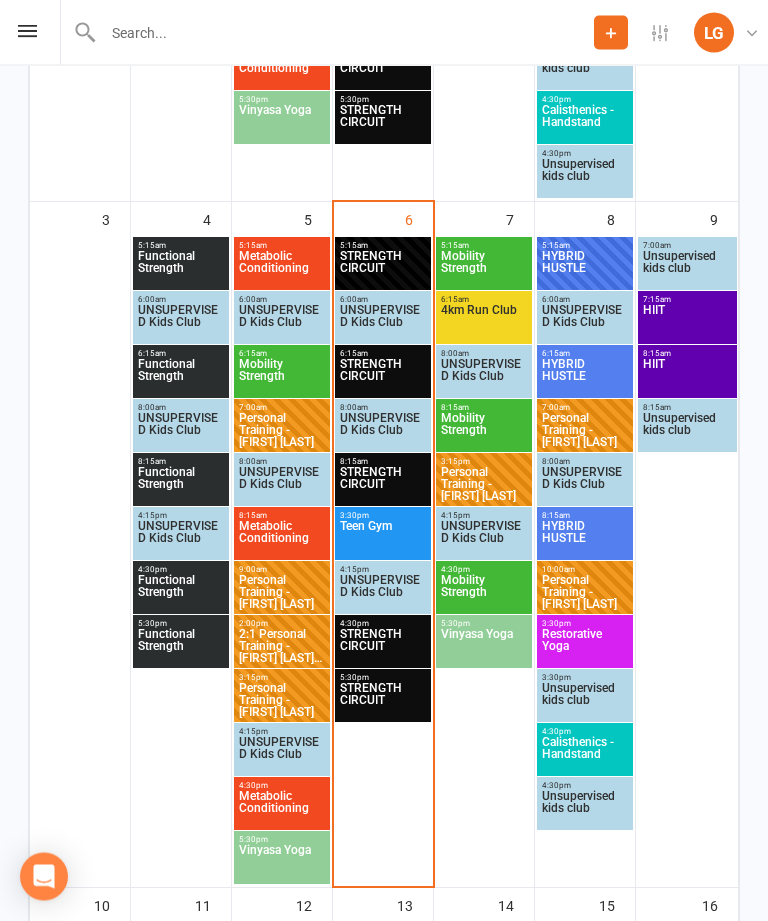 click on "STRENGTH CIRCUIT" at bounding box center (383, 377) 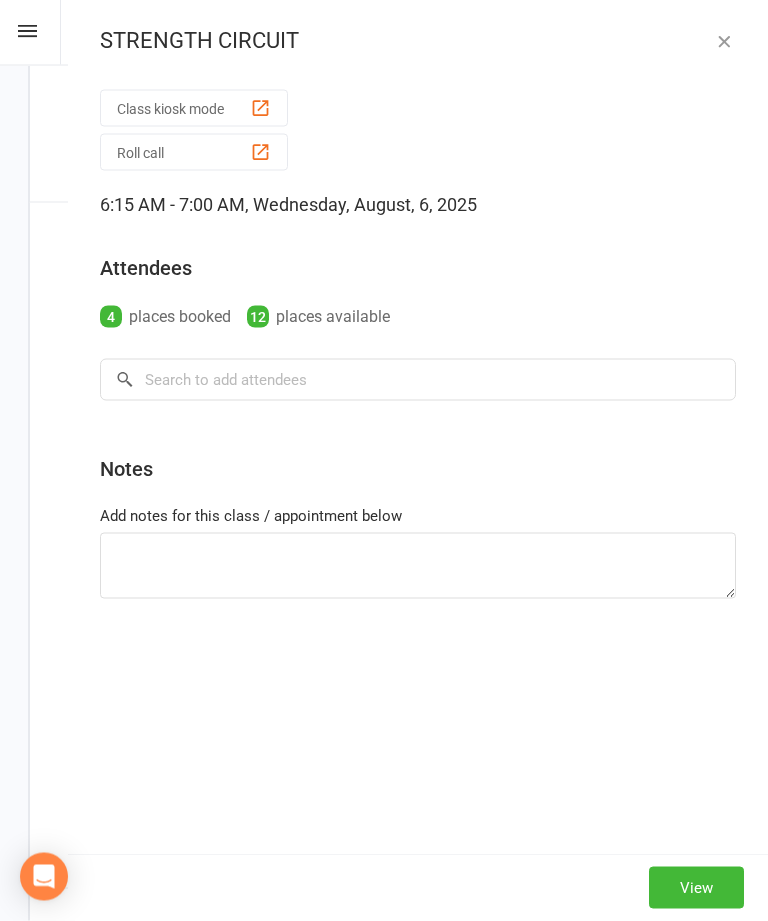 scroll, scrollTop: 872, scrollLeft: 0, axis: vertical 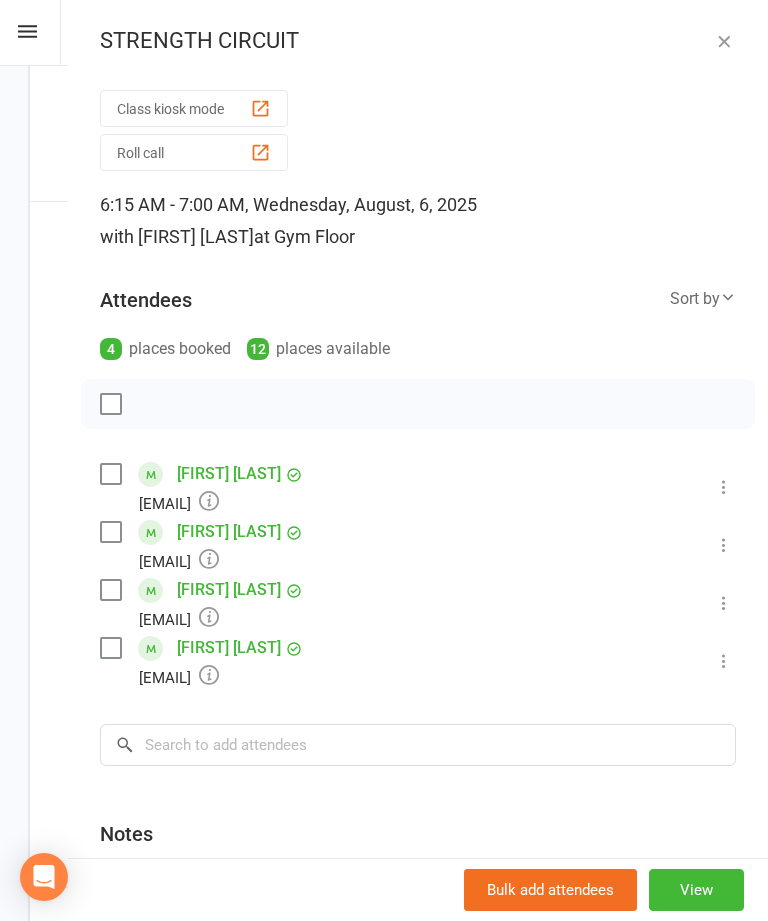 click on "Class kiosk mode" at bounding box center (194, 108) 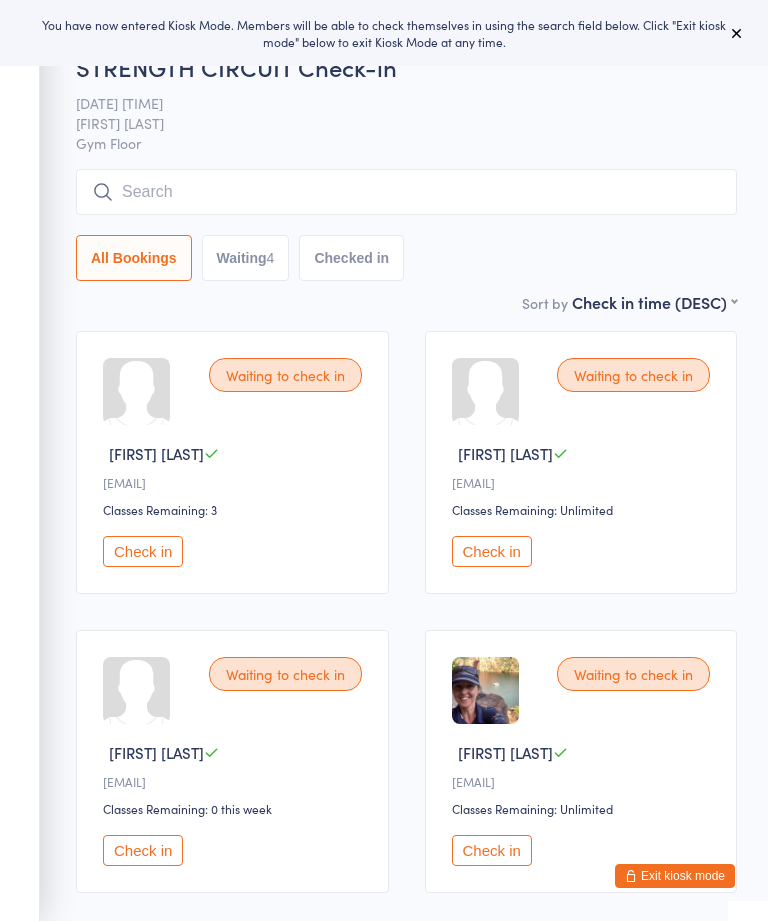 scroll, scrollTop: 0, scrollLeft: 0, axis: both 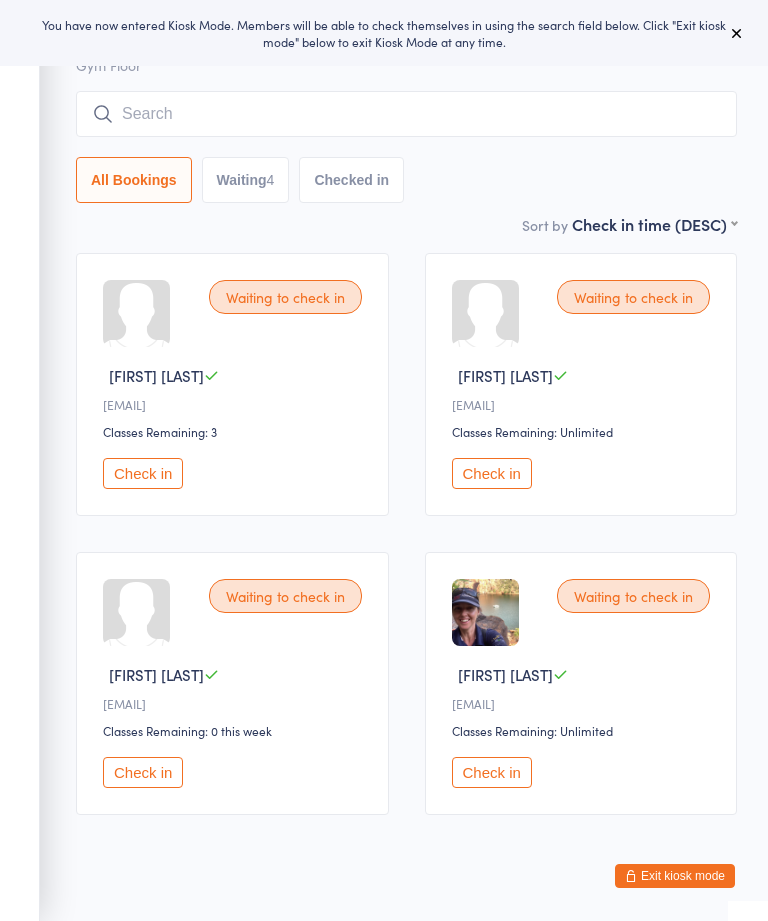 click on "Check in" at bounding box center [143, 473] 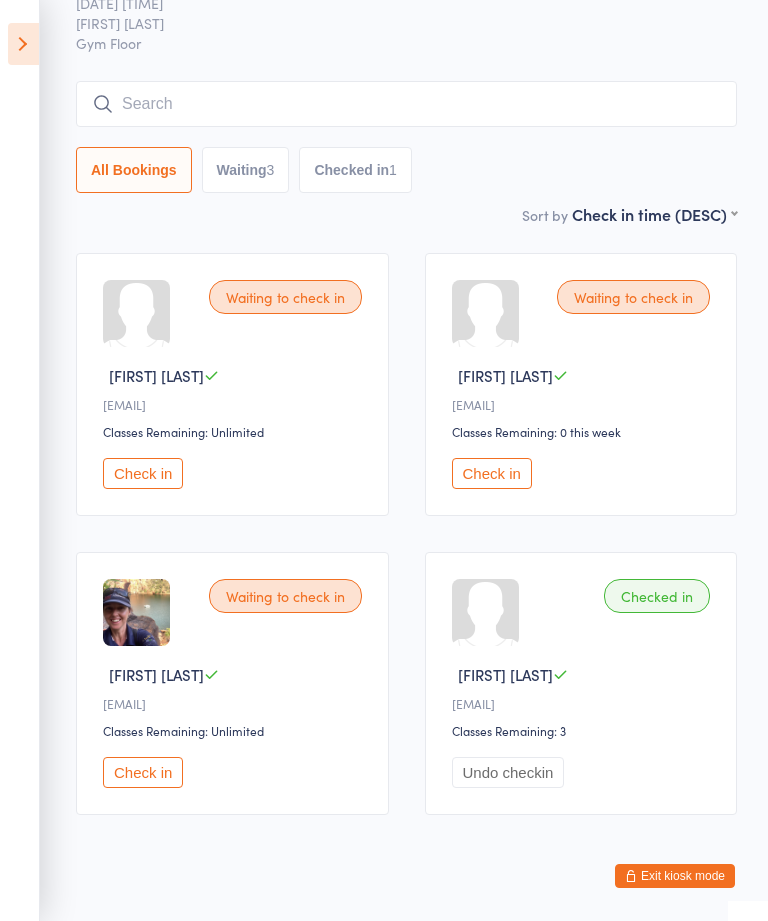 click on "Check in" at bounding box center [492, 473] 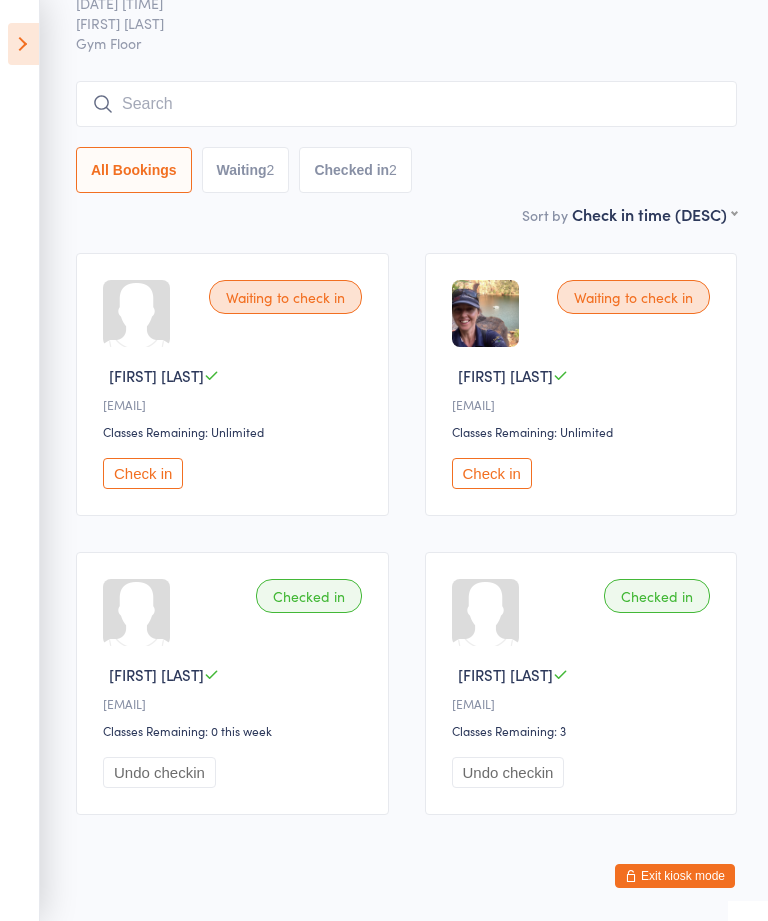 click on "Exit kiosk mode" at bounding box center [675, 876] 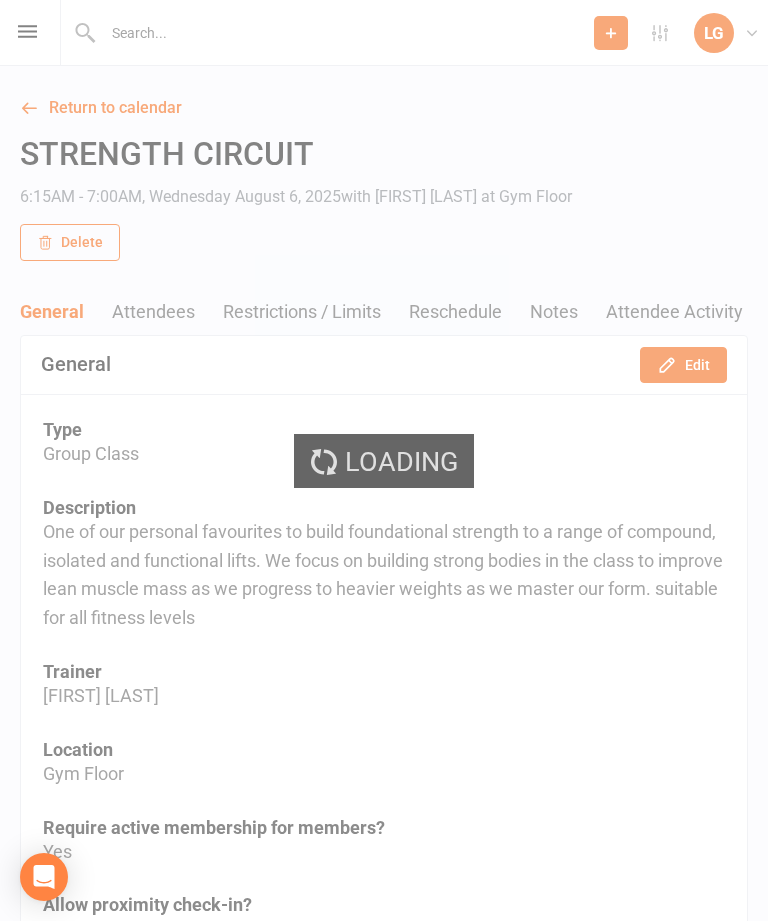 scroll, scrollTop: 0, scrollLeft: 0, axis: both 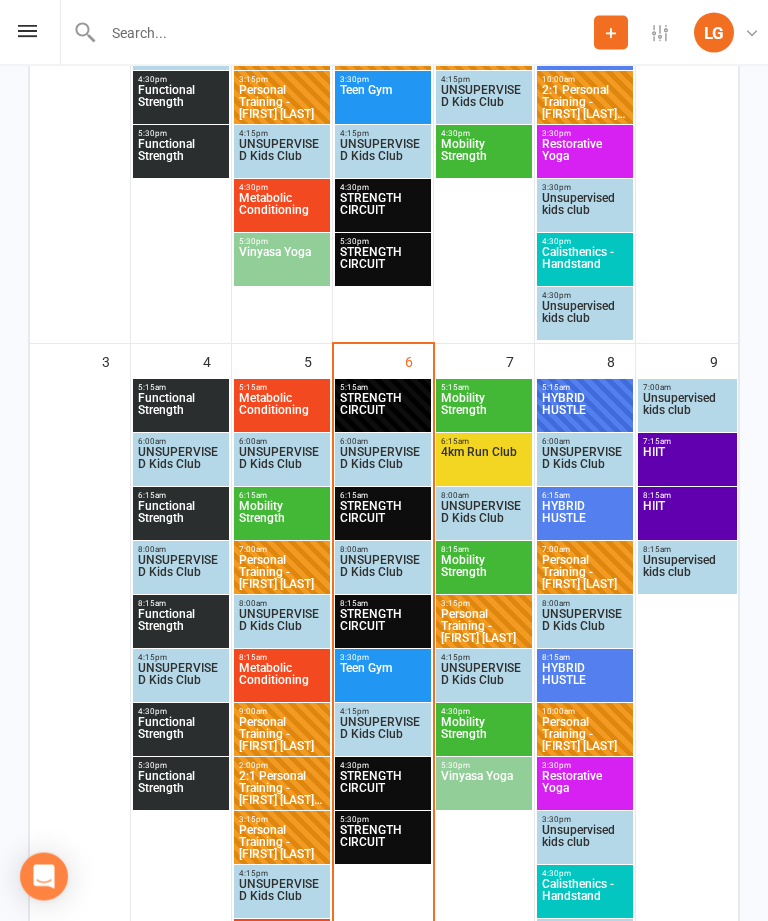 click on "STRENGTH CIRCUIT" at bounding box center (383, 627) 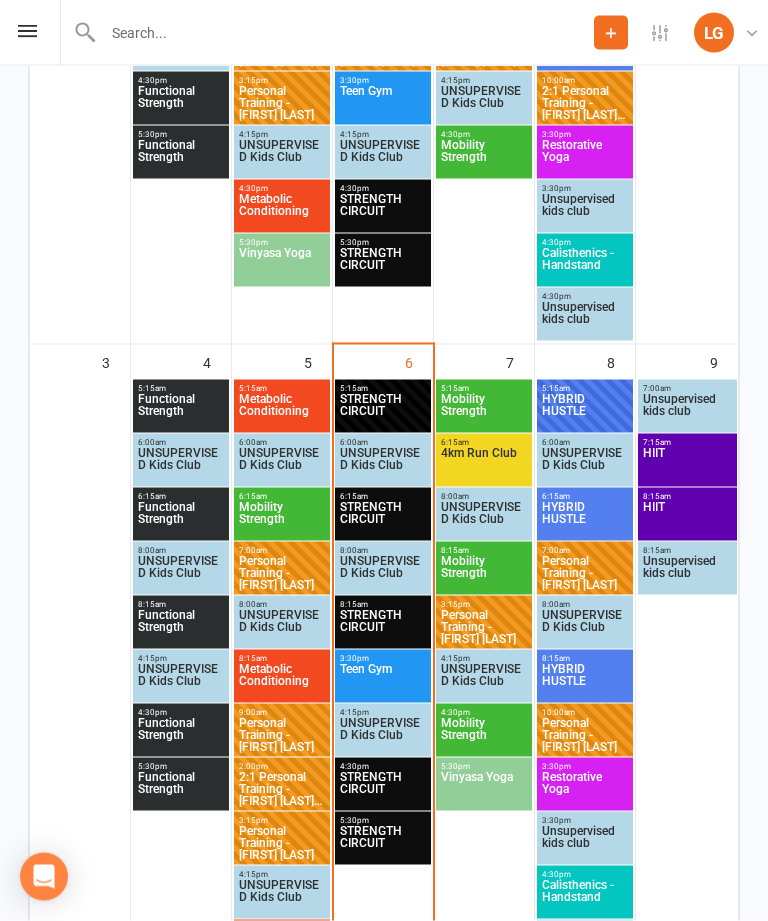 scroll, scrollTop: 730, scrollLeft: 0, axis: vertical 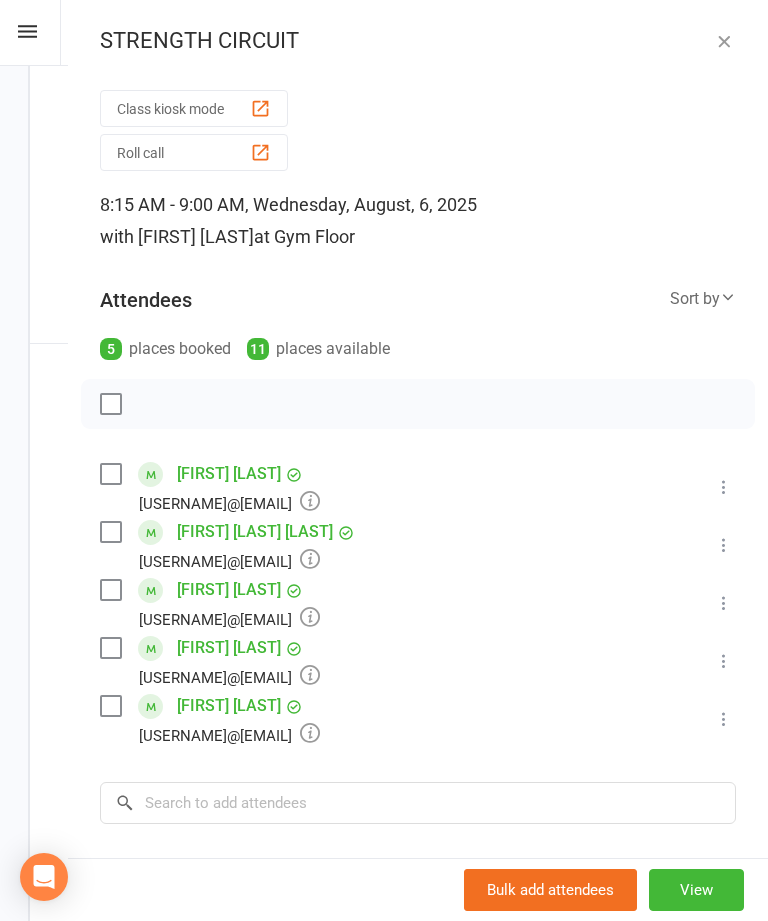 click at bounding box center [724, 41] 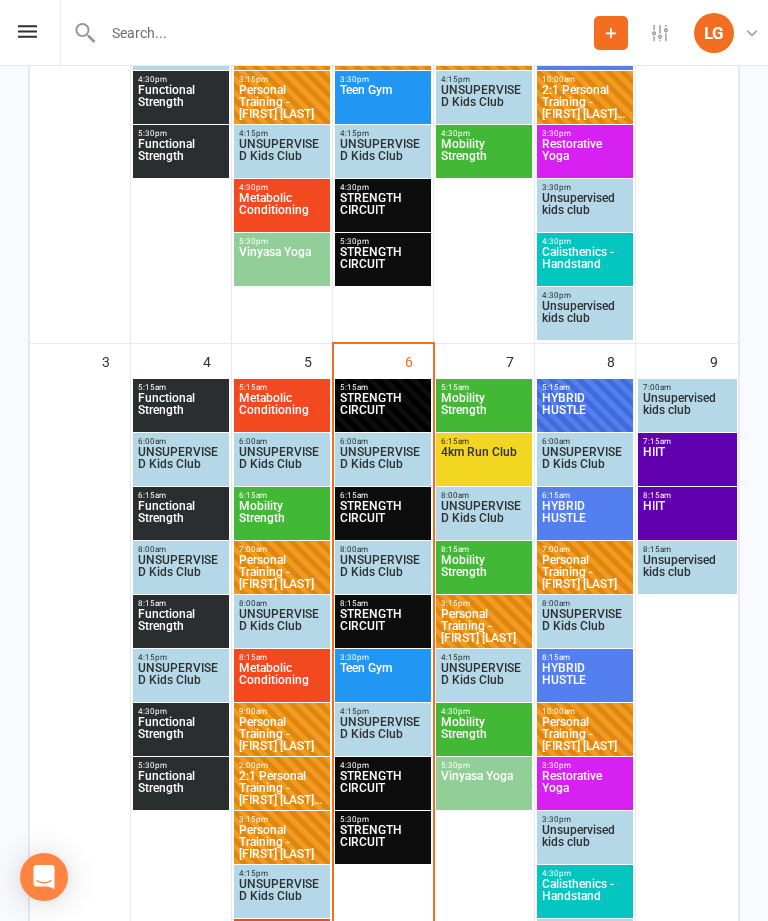 click on "STRENGTH CIRCUIT" at bounding box center (383, 626) 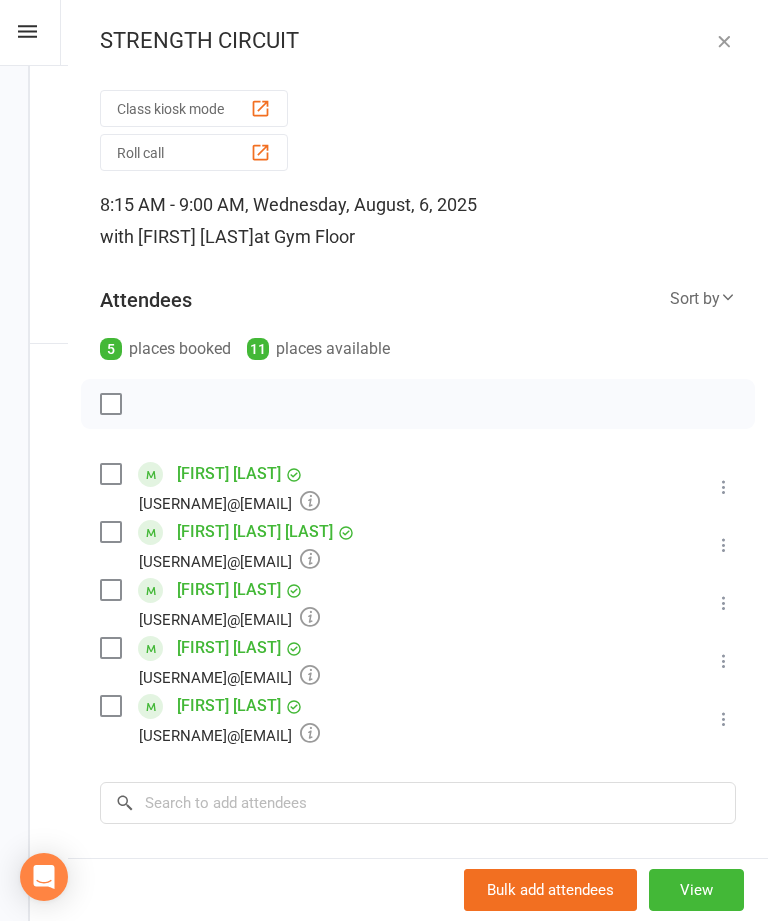 click at bounding box center (724, 41) 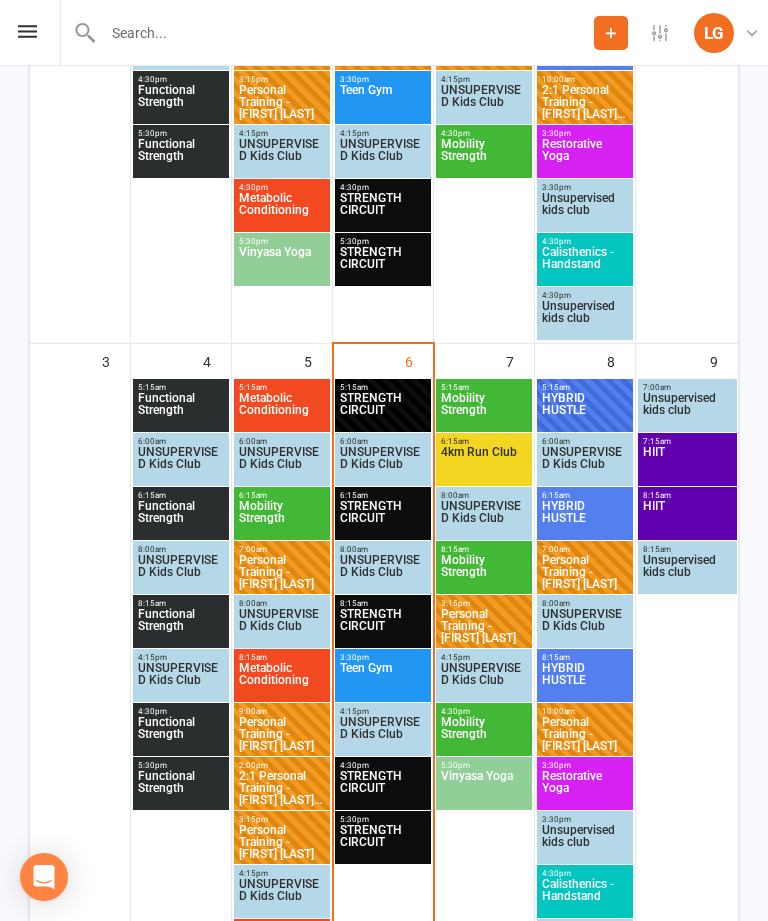 click on "STRENGTH CIRCUIT" at bounding box center (383, 788) 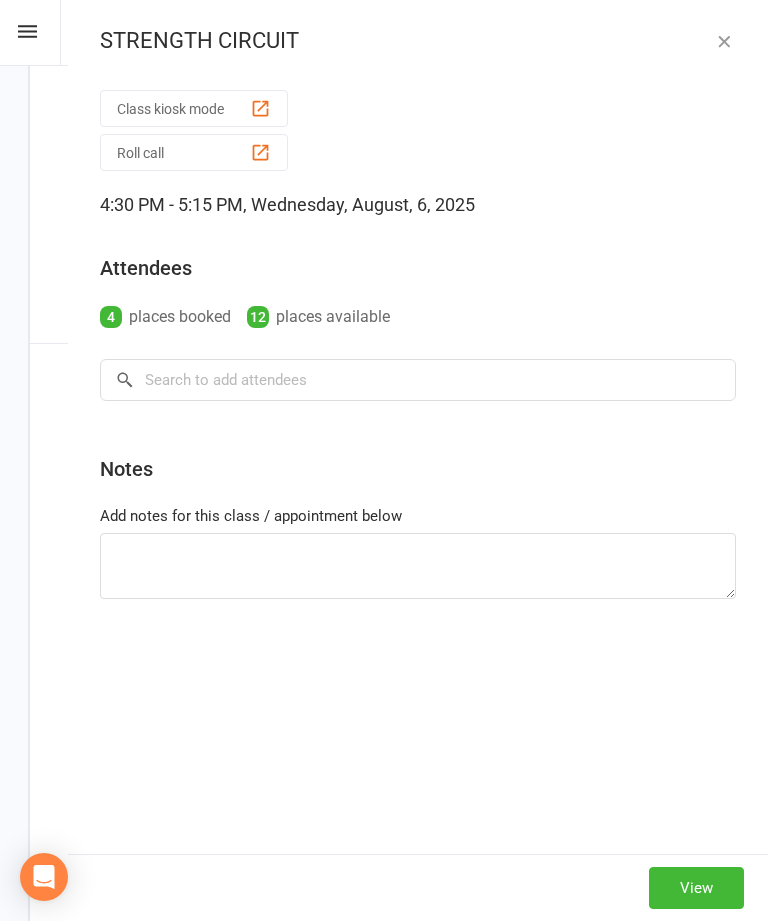 click on "Class kiosk mode  Roll call  4:30 PM - 5:15 PM, Wednesday, August, 6, 2025 Attendees  4  places booked 12  places available × No results
Notes  Add notes for this class / appointment below" at bounding box center (418, 468) 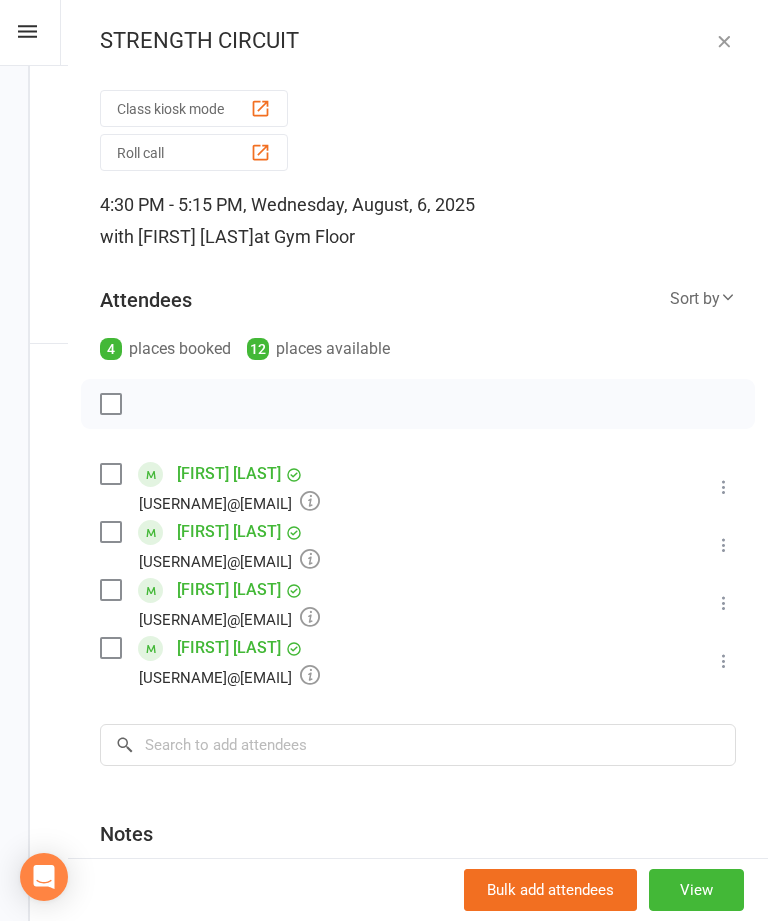 scroll, scrollTop: 0, scrollLeft: 0, axis: both 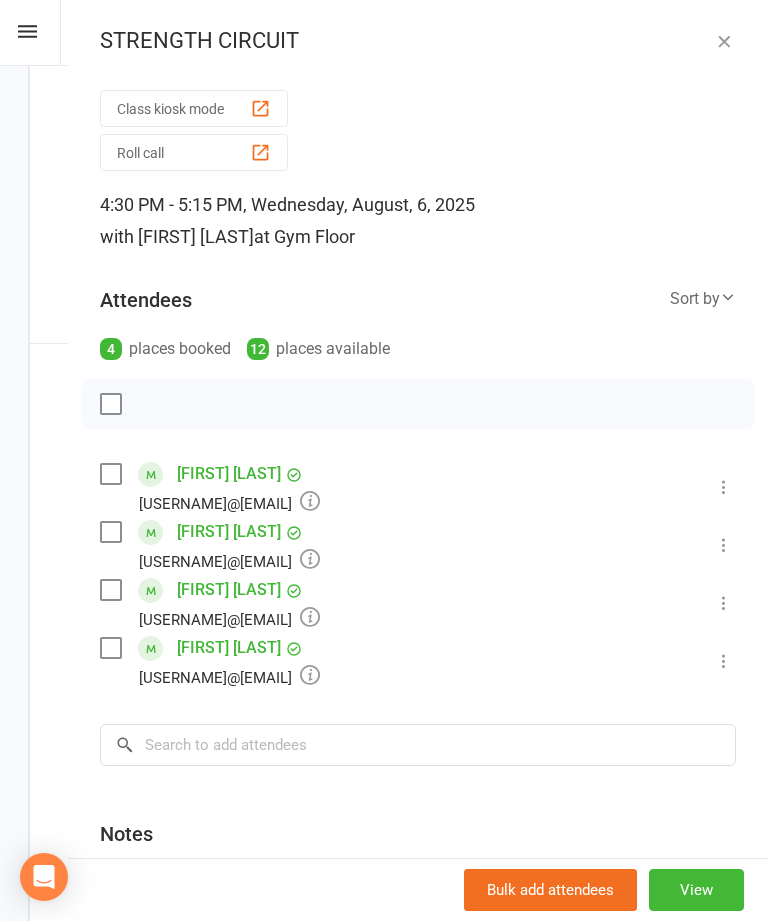 click at bounding box center [724, 41] 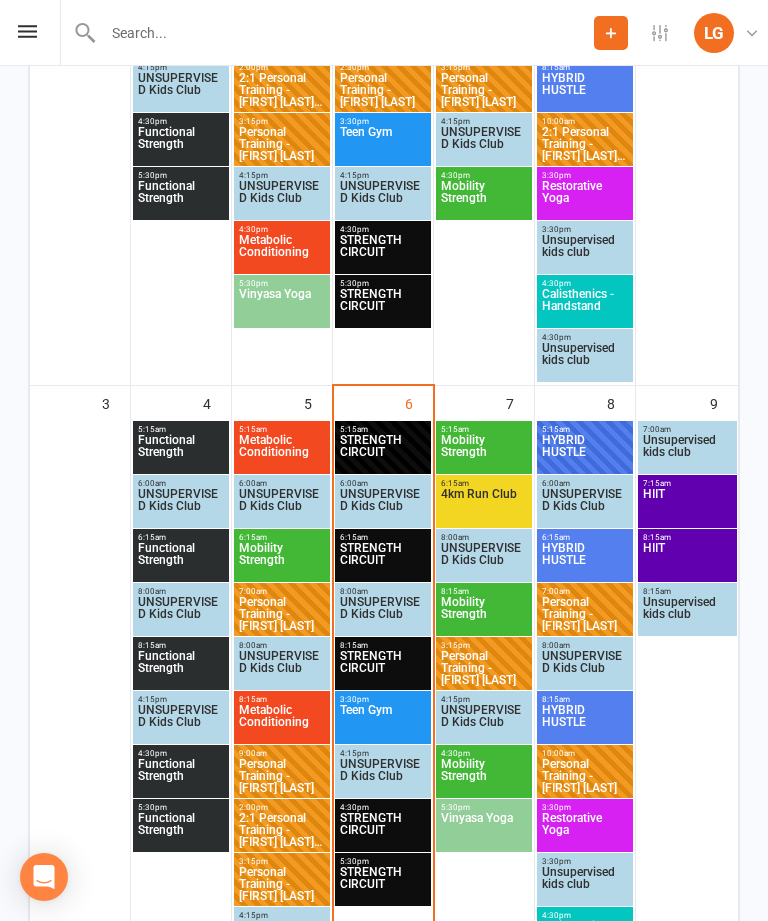 scroll, scrollTop: 677, scrollLeft: 0, axis: vertical 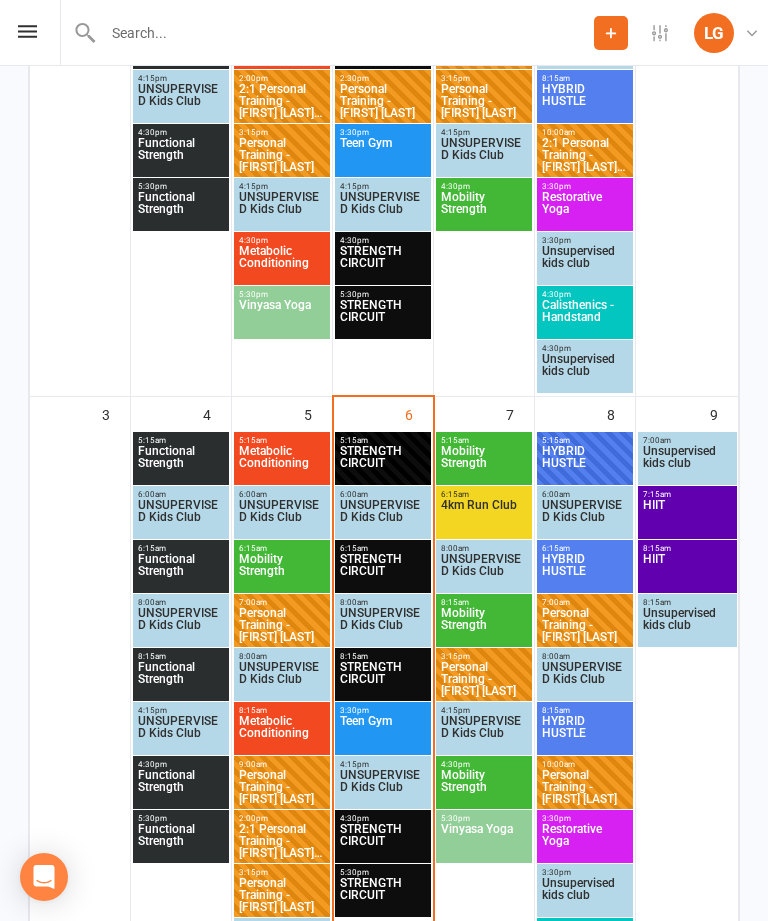 click on "STRENGTH CIRCUIT" at bounding box center [383, 571] 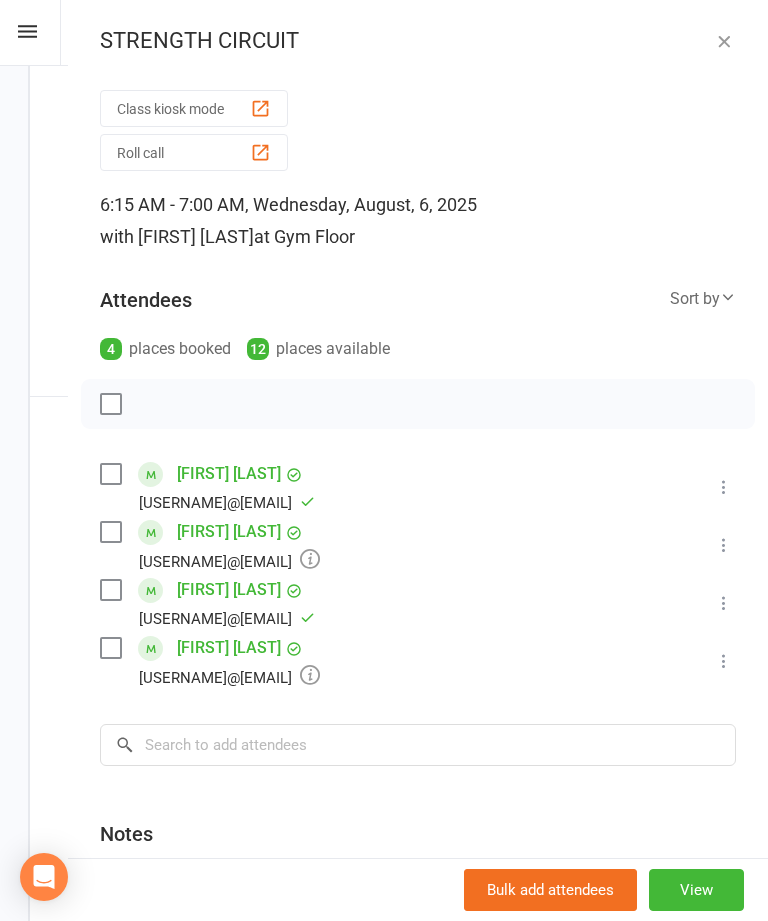 click on "Class kiosk mode" at bounding box center [194, 108] 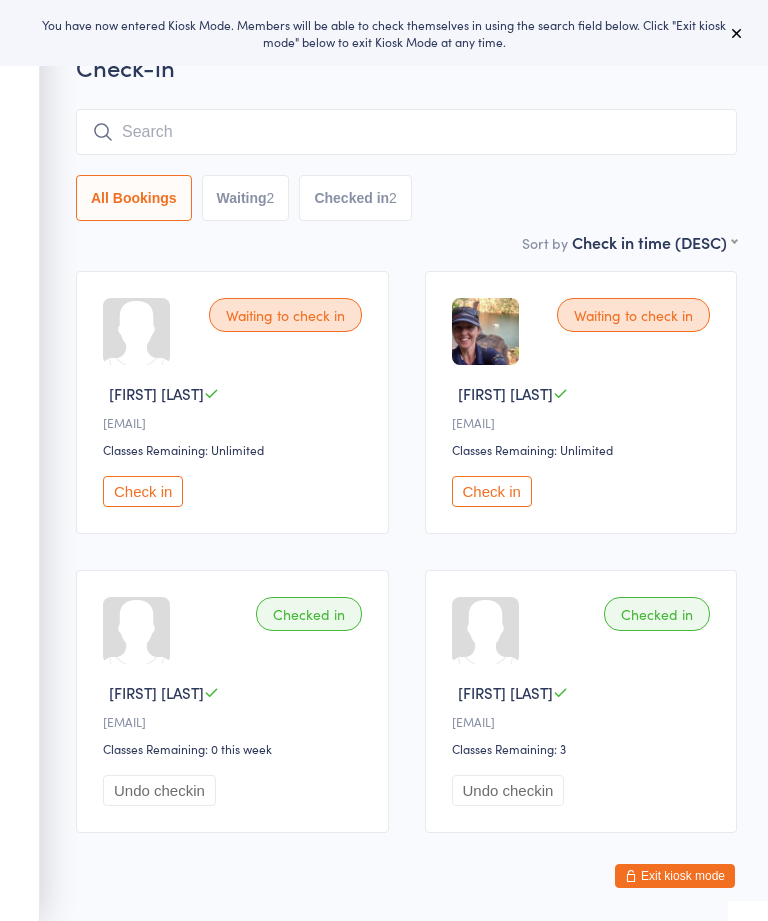 scroll, scrollTop: 0, scrollLeft: 0, axis: both 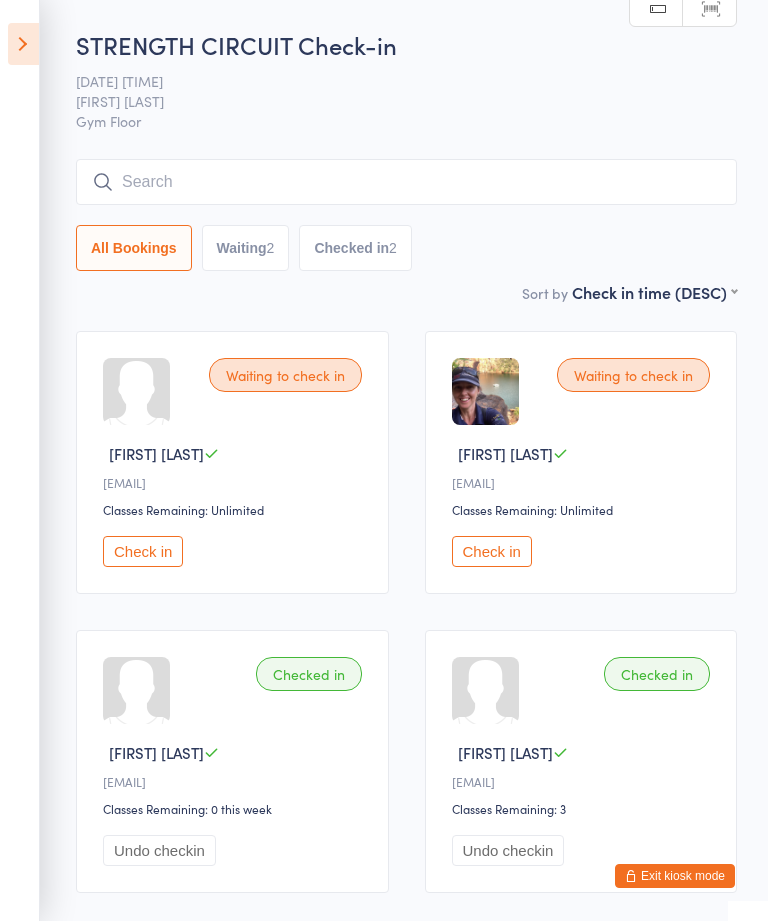 click at bounding box center [23, 44] 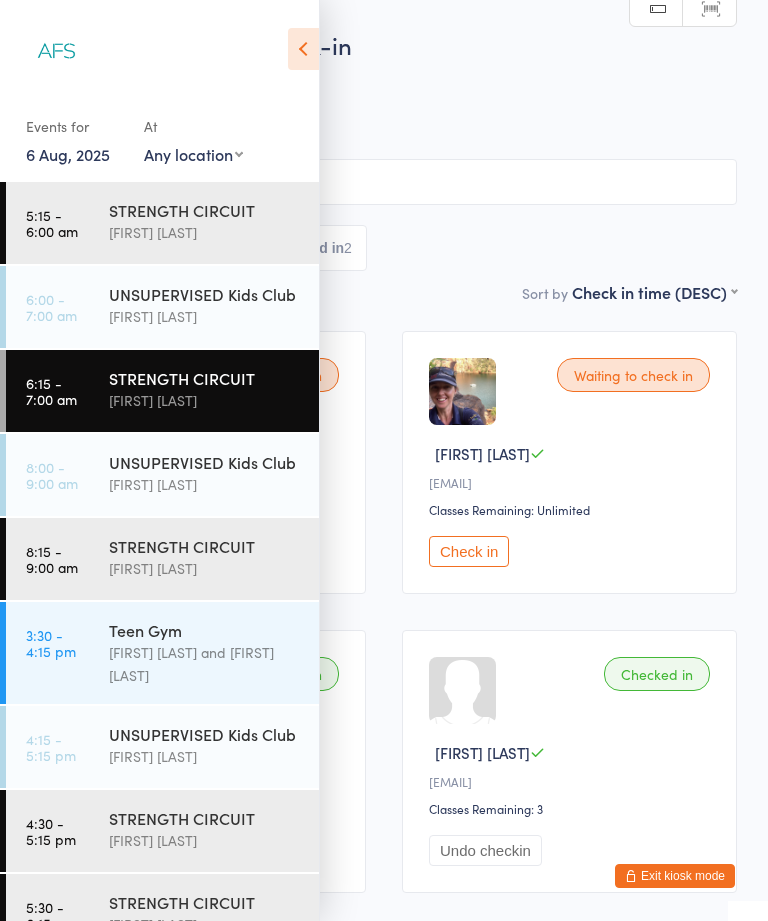 click on "STRENGTH CIRCUIT" at bounding box center (205, 818) 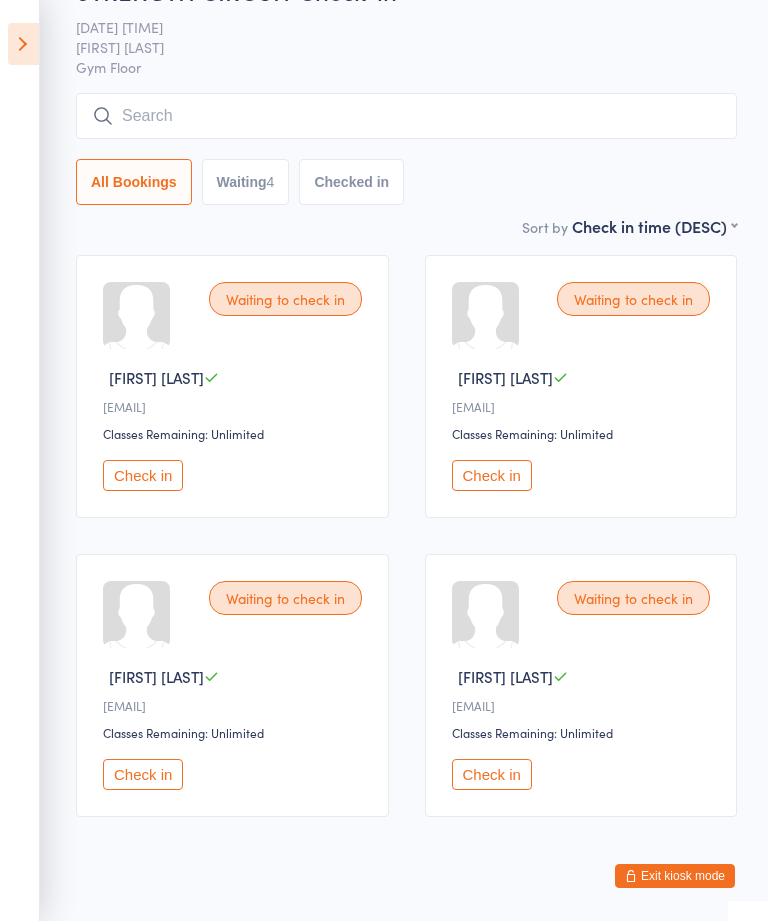 scroll, scrollTop: 76, scrollLeft: 0, axis: vertical 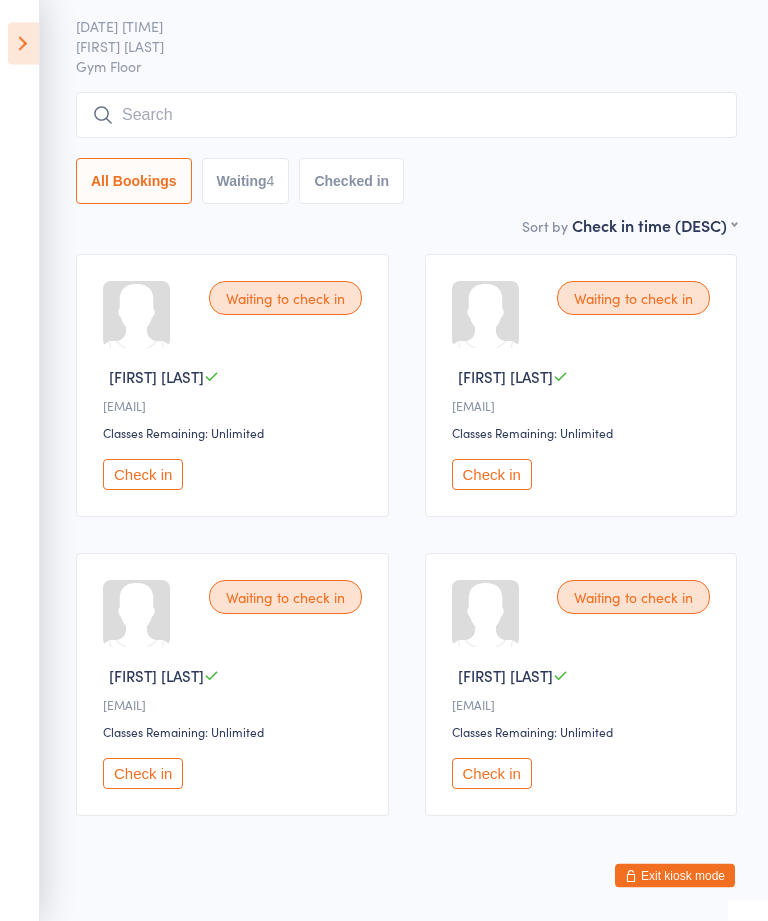 click at bounding box center (406, 116) 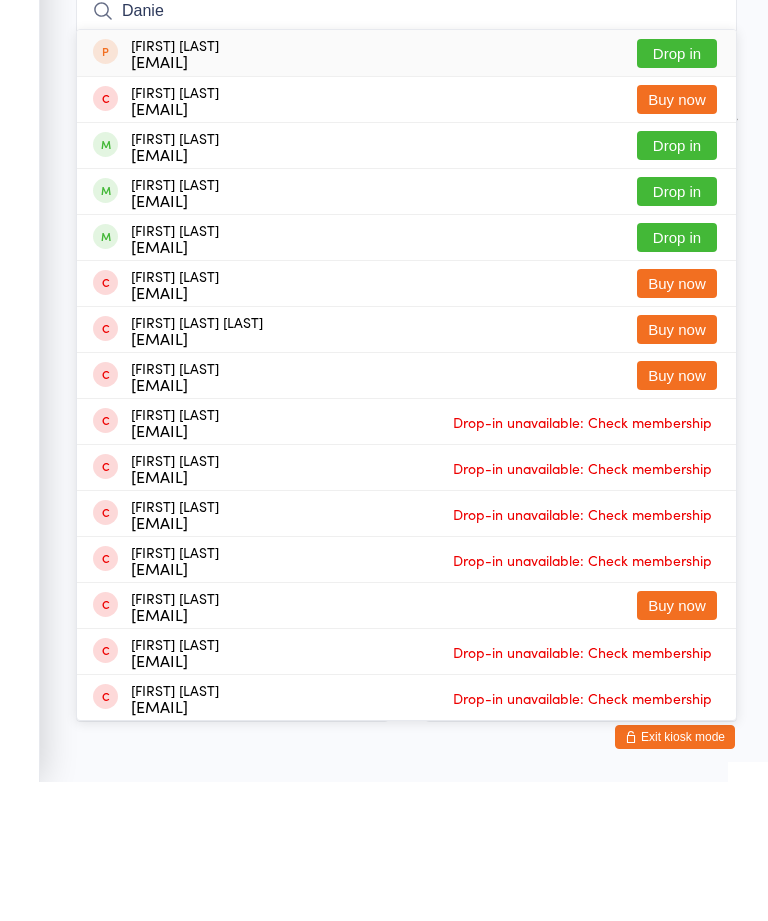 scroll, scrollTop: 24, scrollLeft: 0, axis: vertical 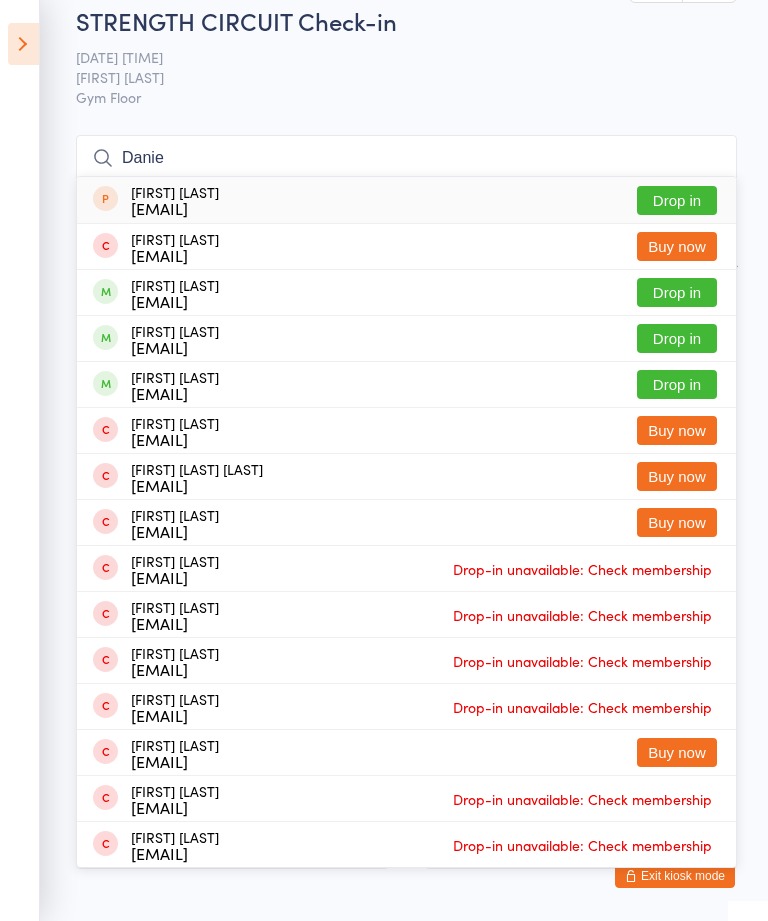 type on "Danie" 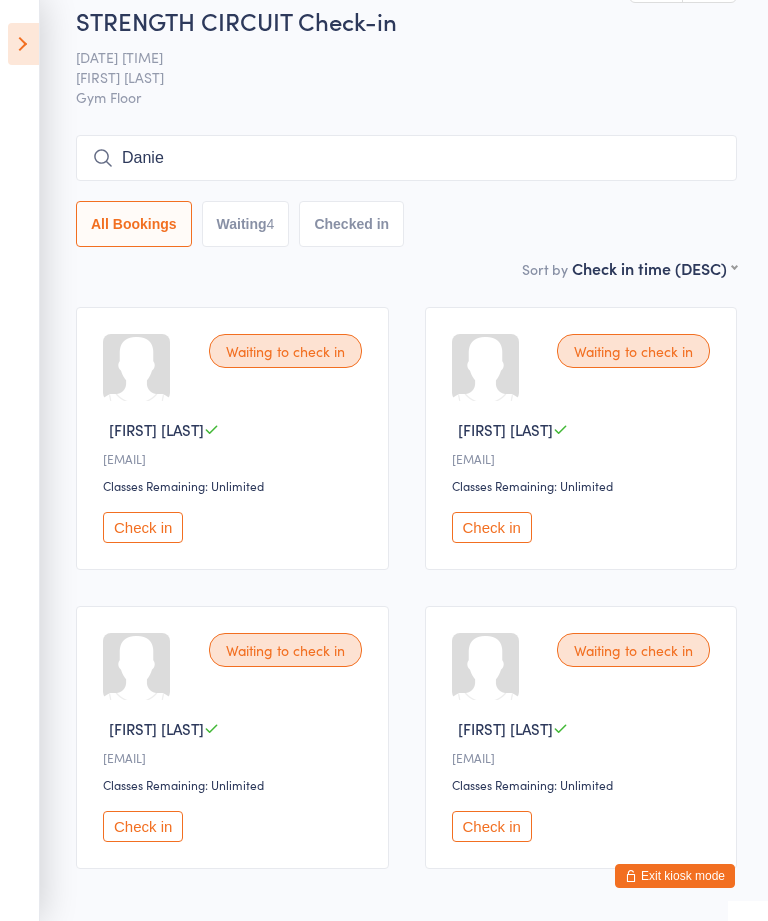 type 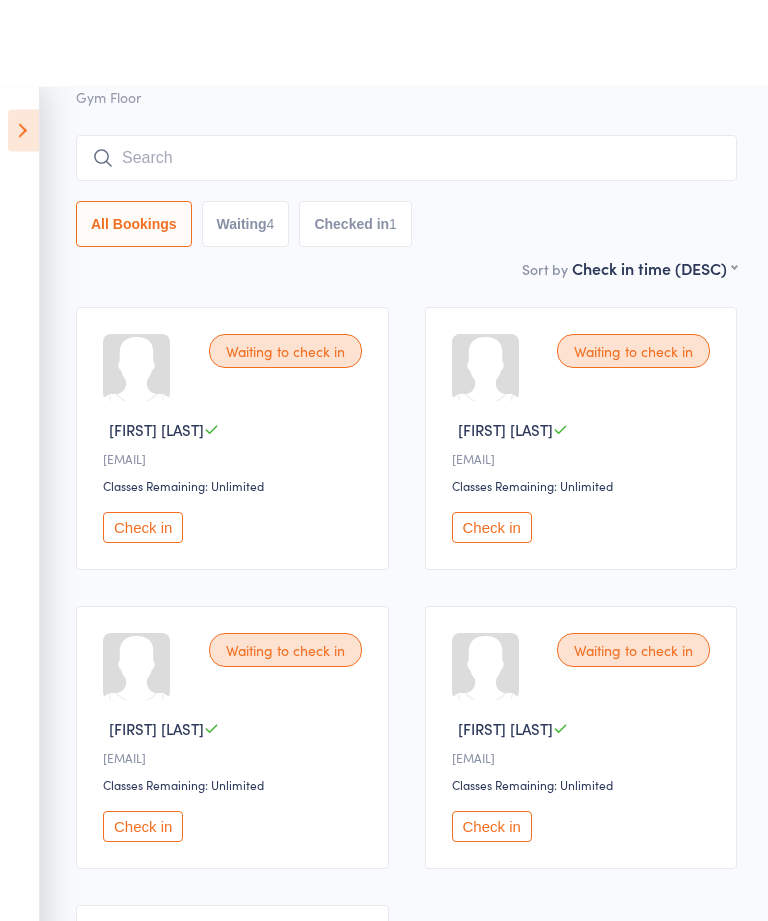 scroll, scrollTop: 0, scrollLeft: 0, axis: both 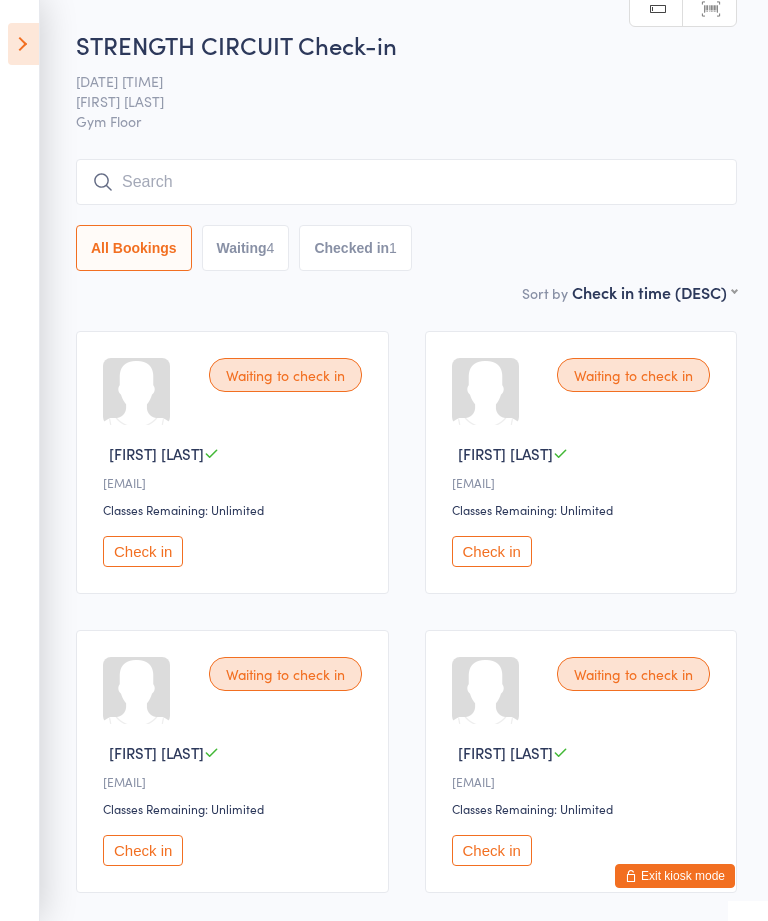 click at bounding box center [23, 44] 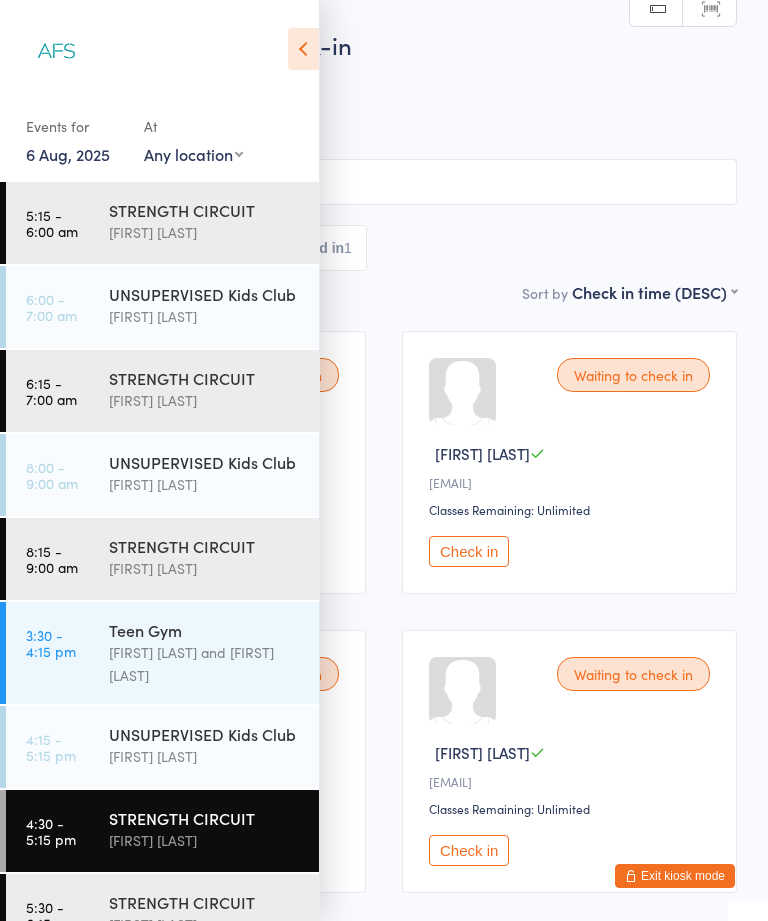 click at bounding box center (303, 49) 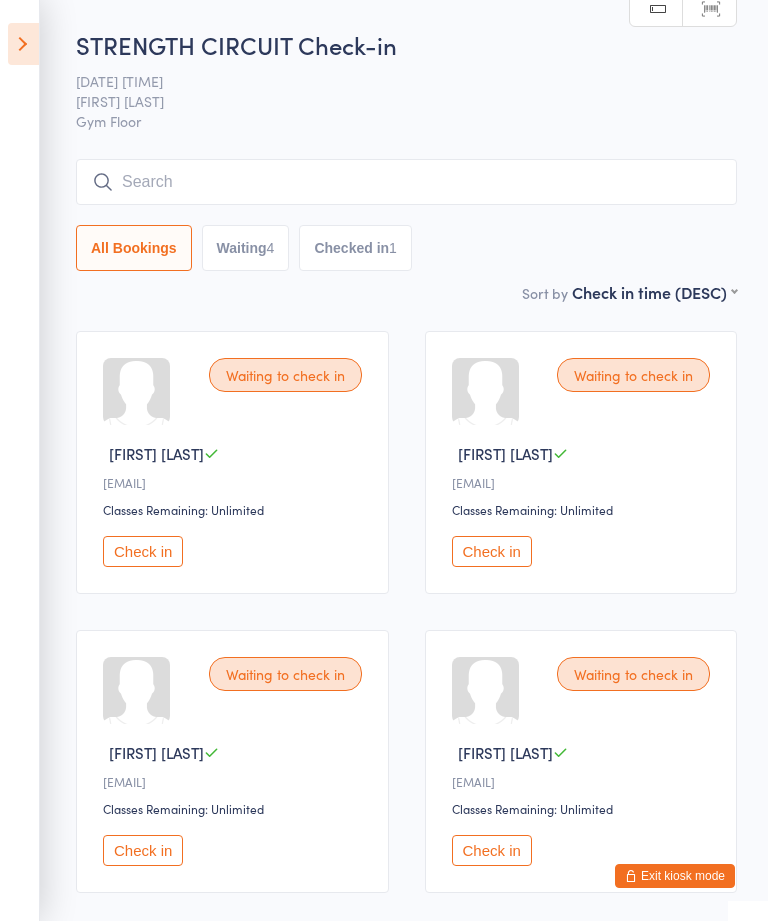 click at bounding box center (23, 44) 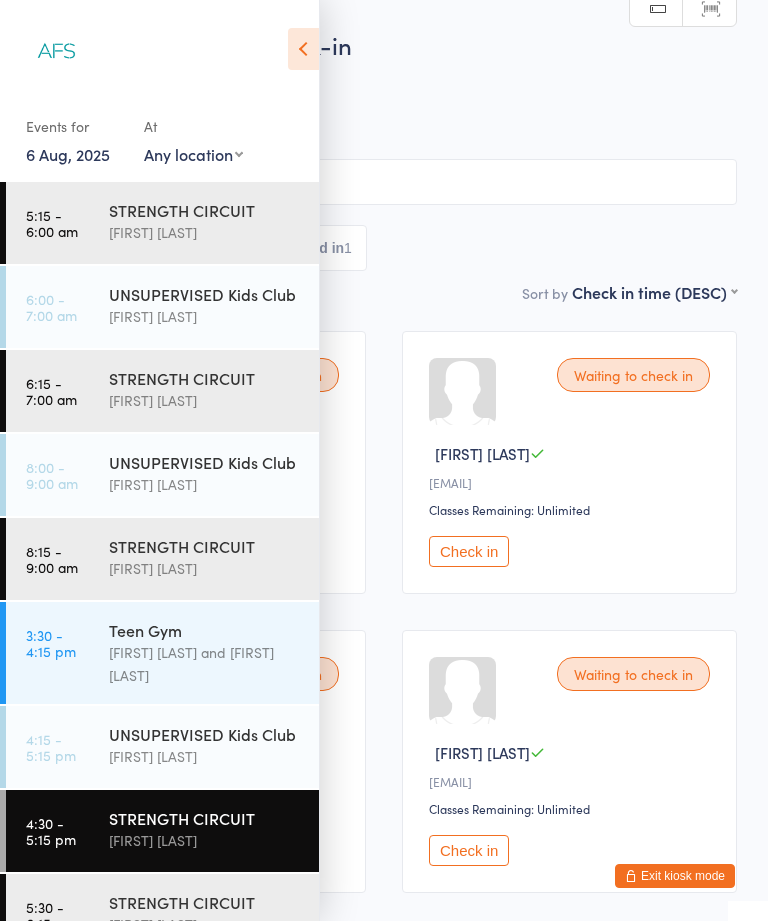 click on "[FIRST] [LAST]" at bounding box center (205, 400) 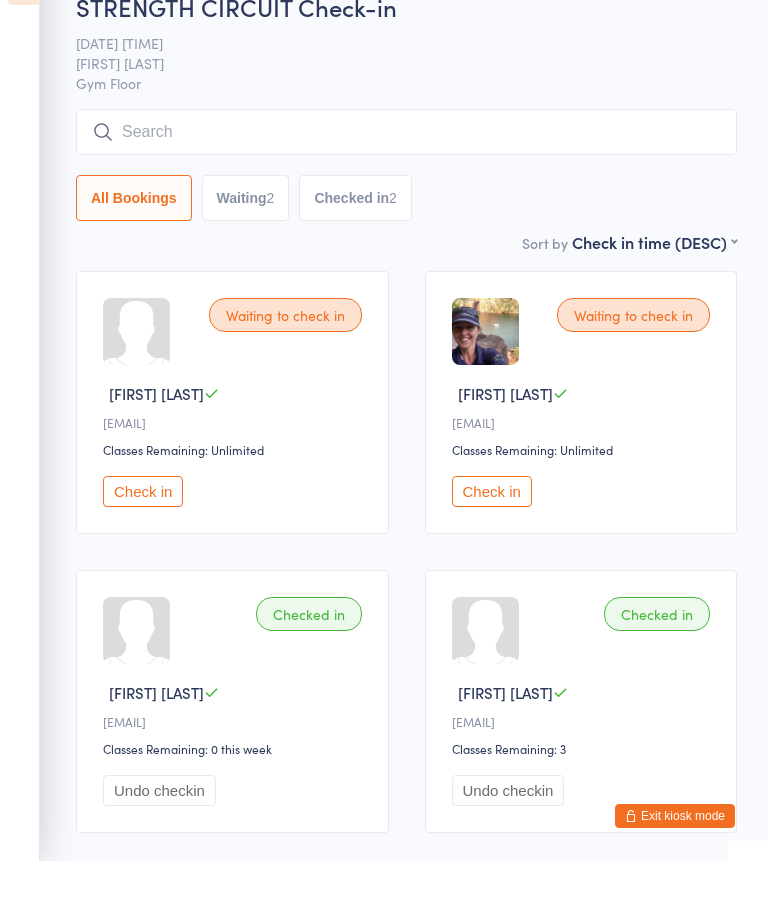 scroll, scrollTop: 78, scrollLeft: 0, axis: vertical 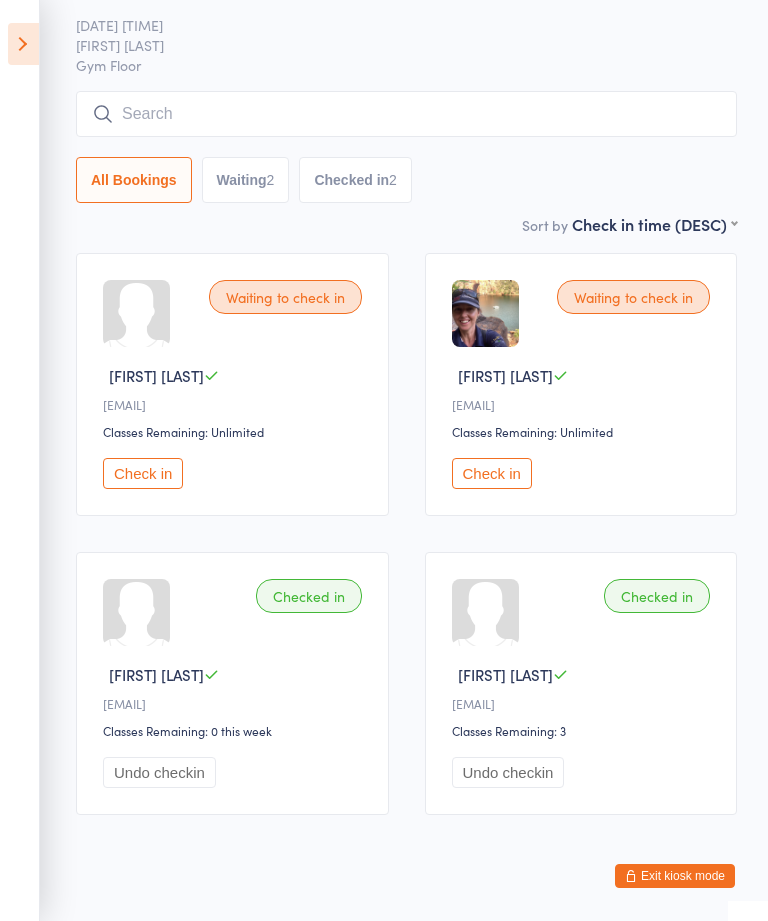 click on "Check in" at bounding box center (492, 473) 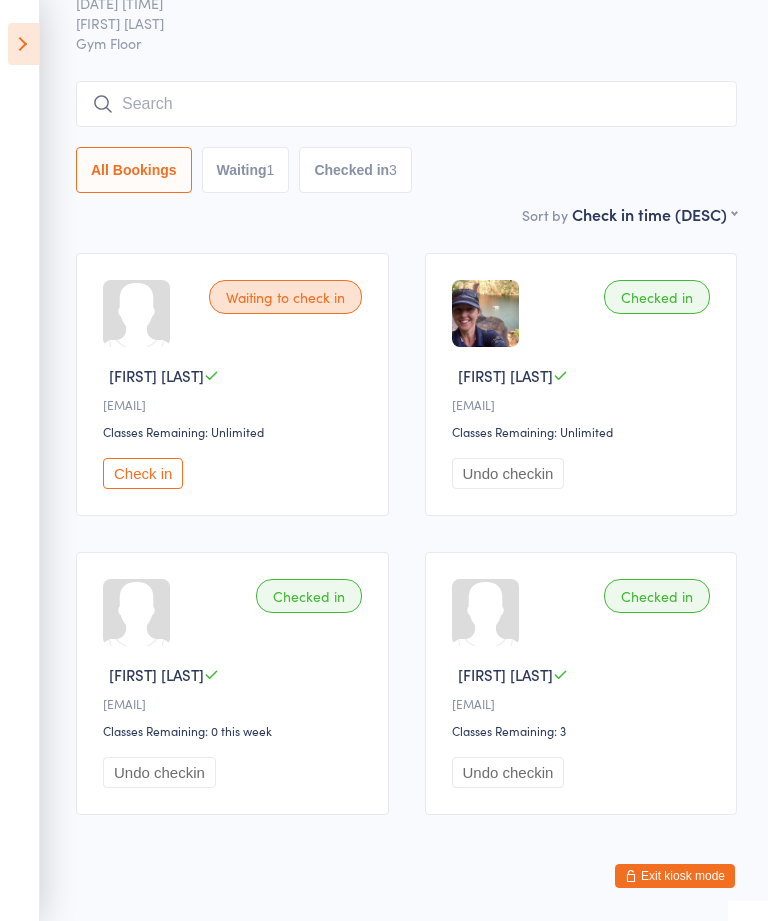 click on "Check in" at bounding box center (143, 473) 